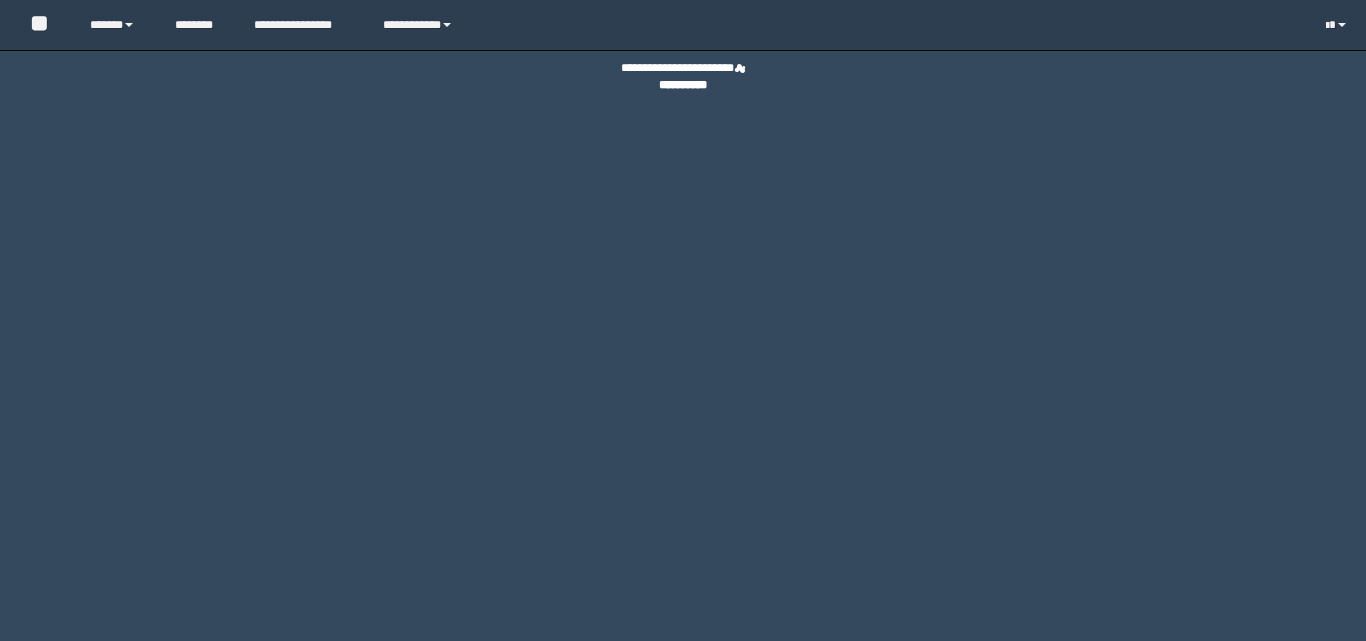 scroll, scrollTop: 0, scrollLeft: 0, axis: both 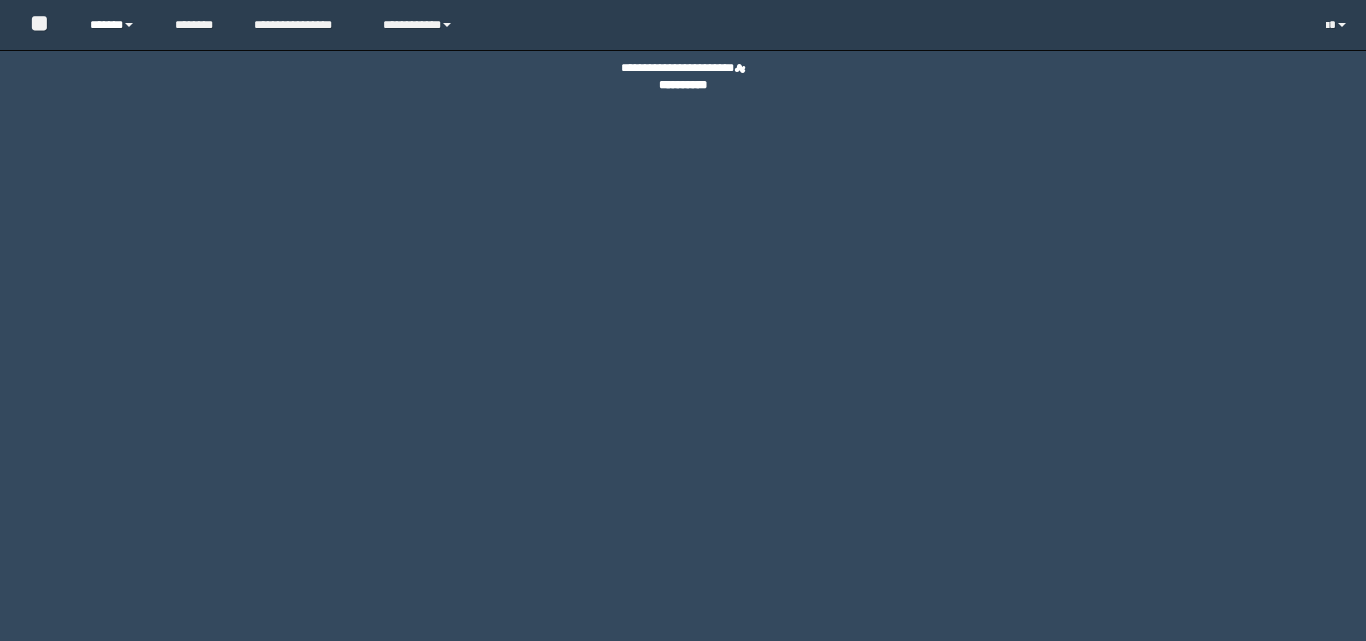 click on "******" at bounding box center (117, 25) 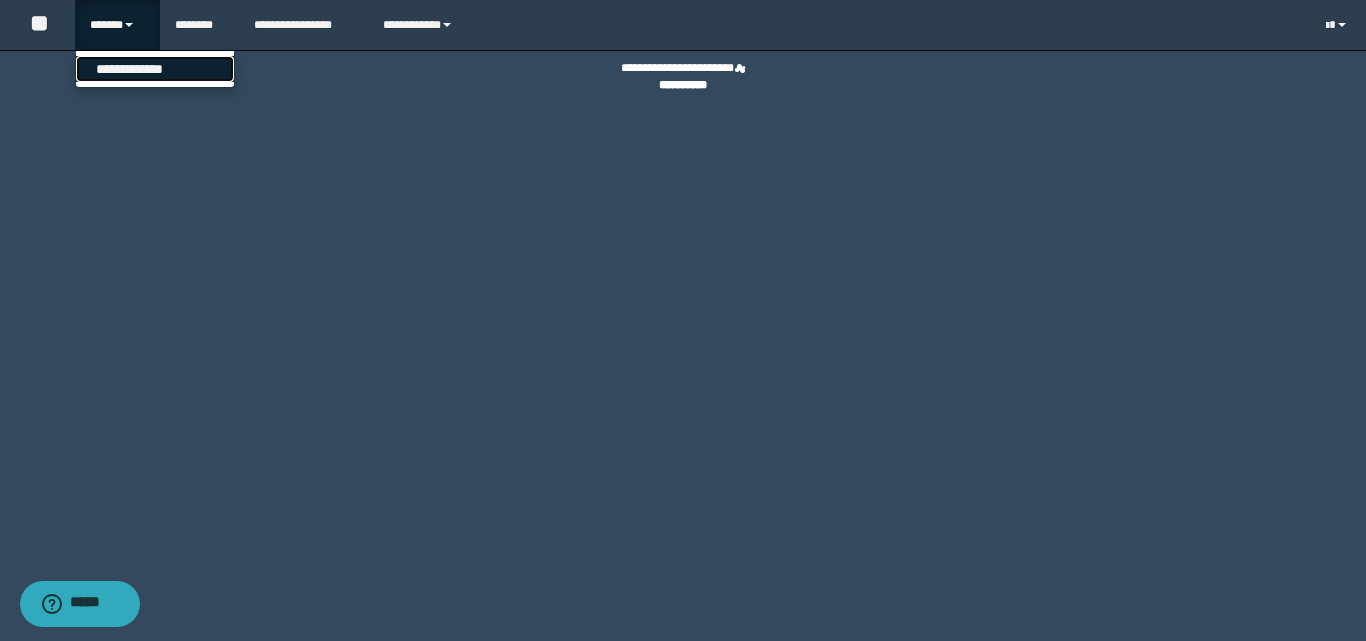 click on "**********" at bounding box center [155, 69] 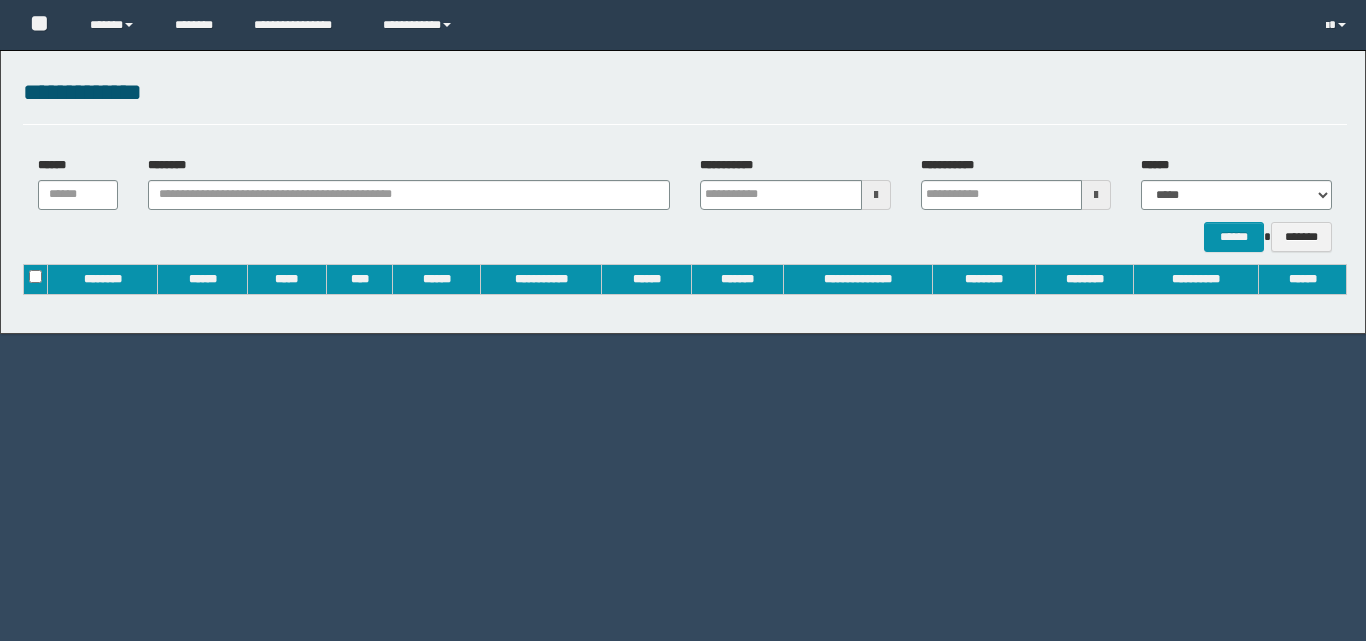 scroll, scrollTop: 0, scrollLeft: 0, axis: both 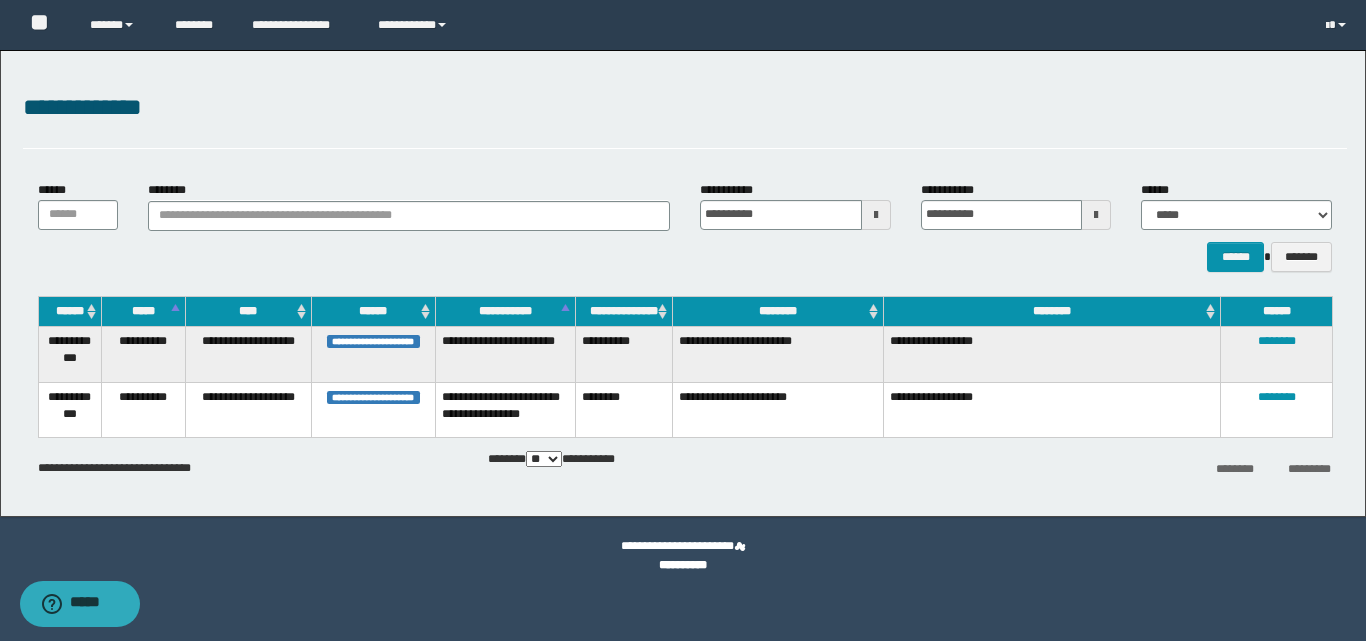 click on "**********" at bounding box center (685, 108) 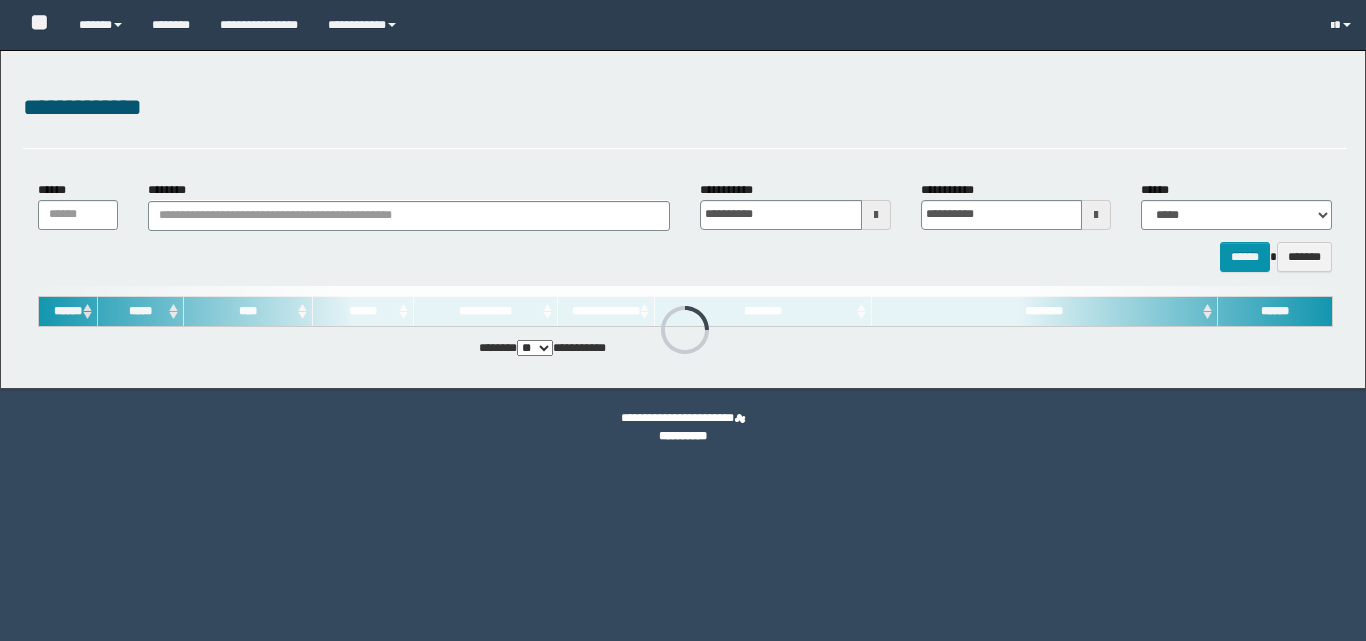 scroll, scrollTop: 0, scrollLeft: 0, axis: both 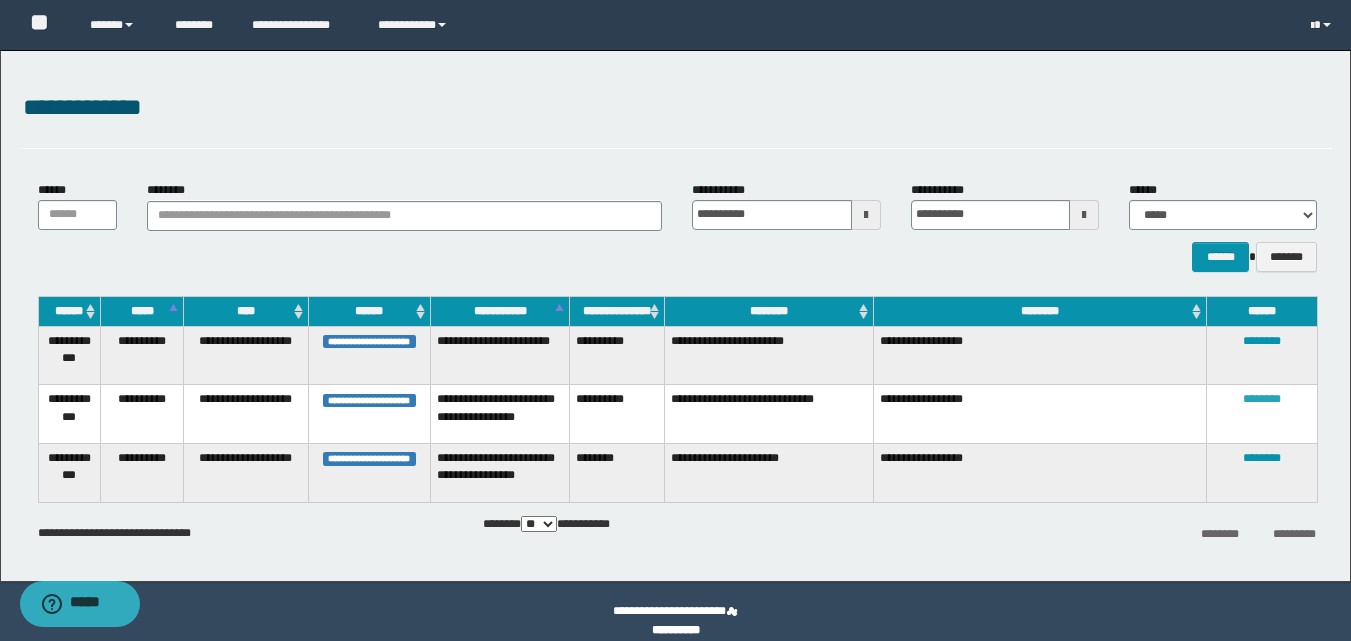 click on "********" at bounding box center [1262, 399] 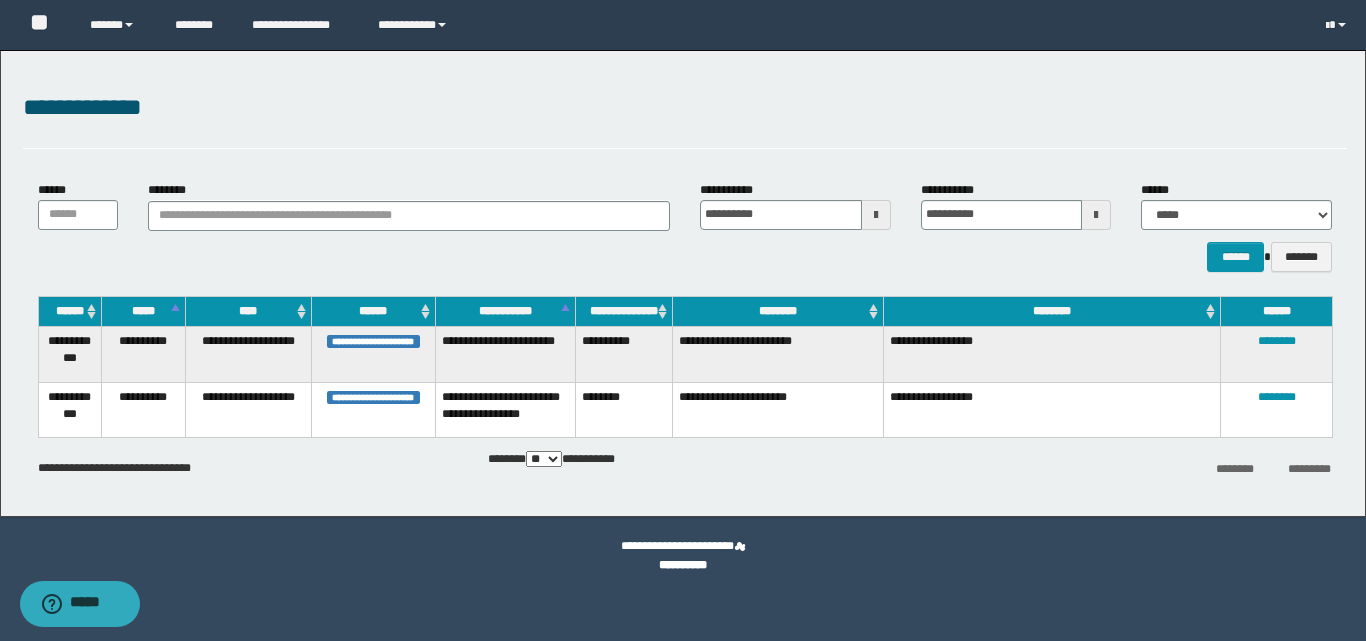 click on "**********" at bounding box center [777, 410] 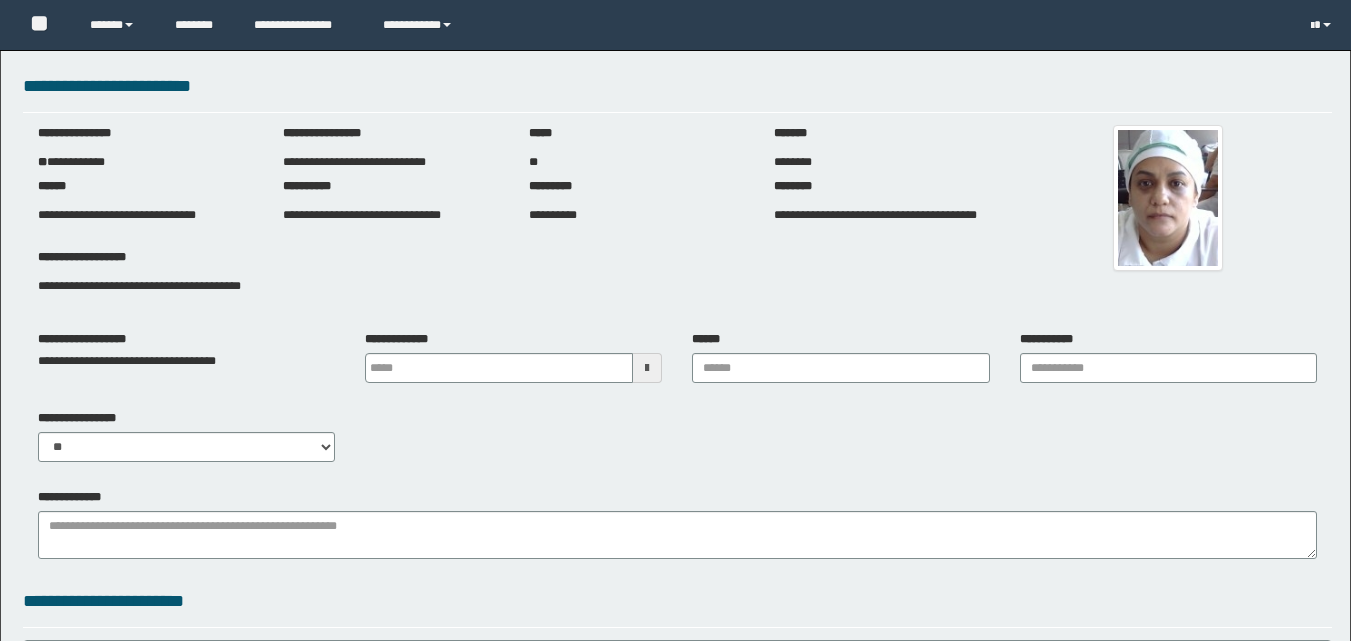 scroll, scrollTop: 0, scrollLeft: 0, axis: both 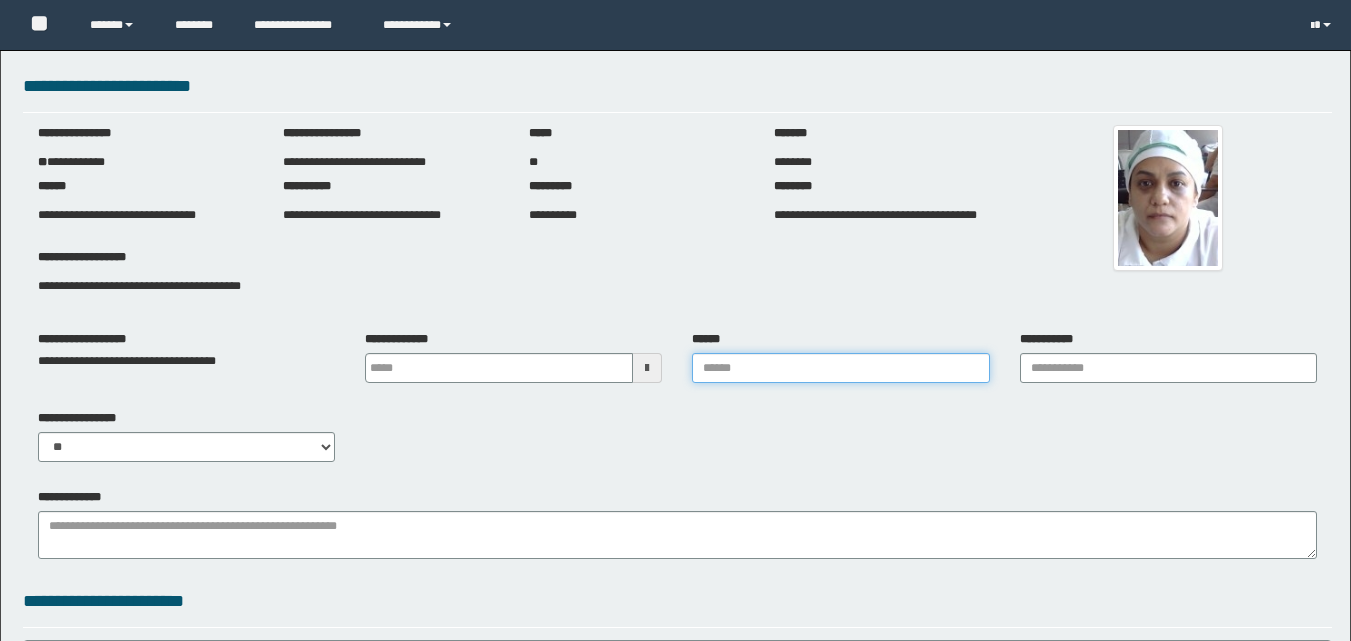 click on "******" at bounding box center [840, 368] 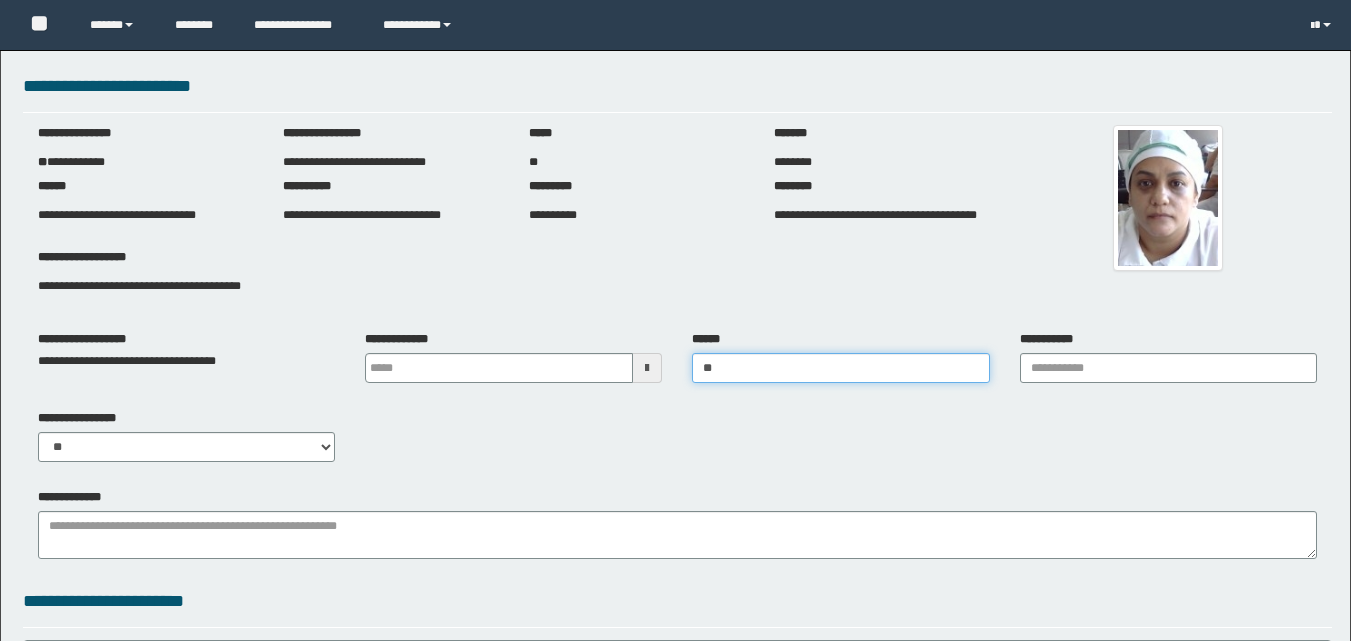 type on "*" 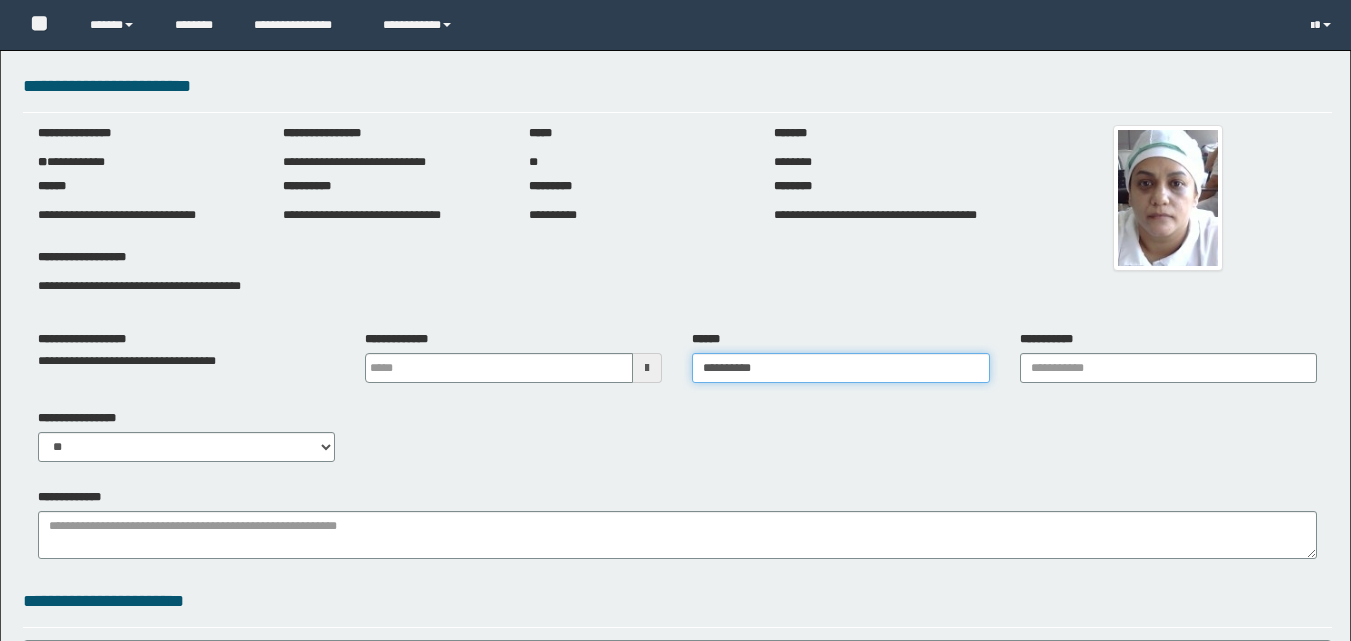 type on "**********" 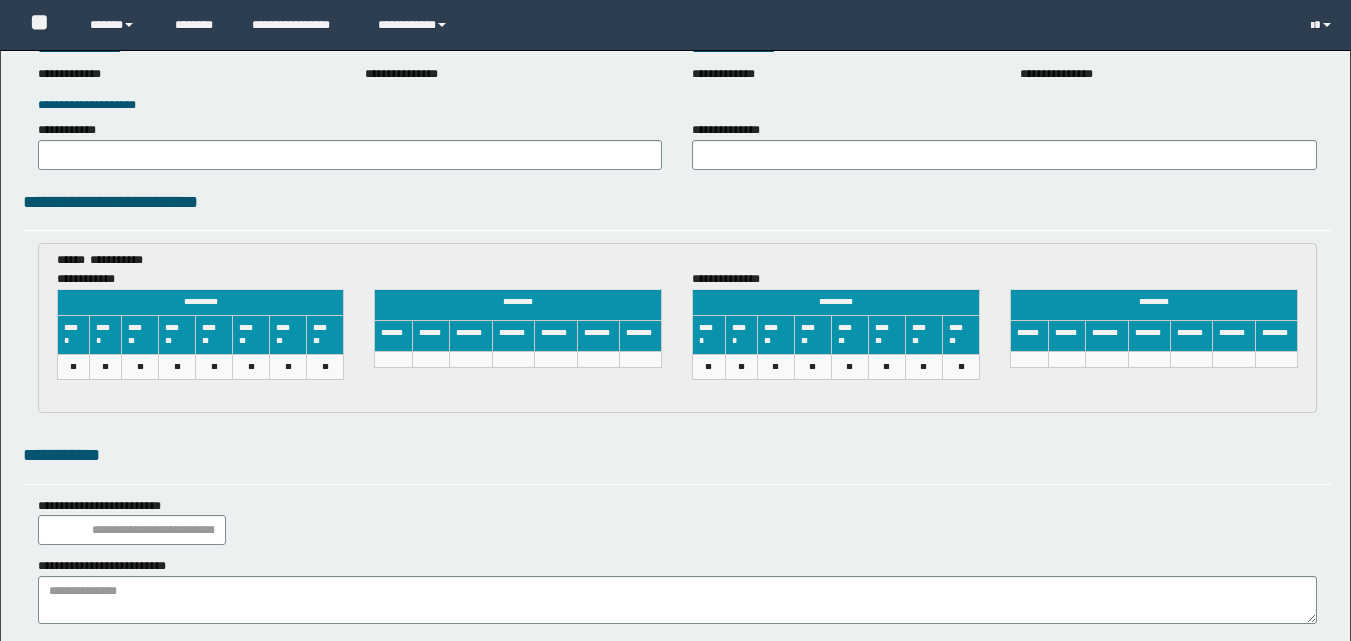 type 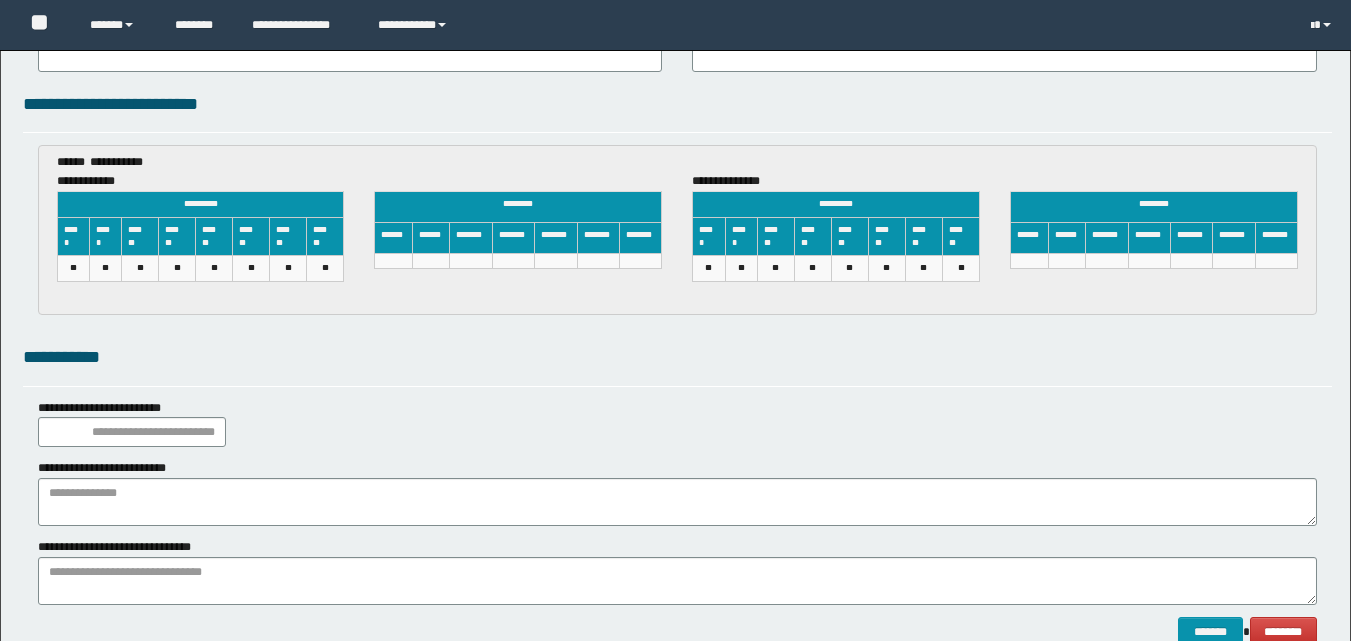 scroll, scrollTop: 2839, scrollLeft: 0, axis: vertical 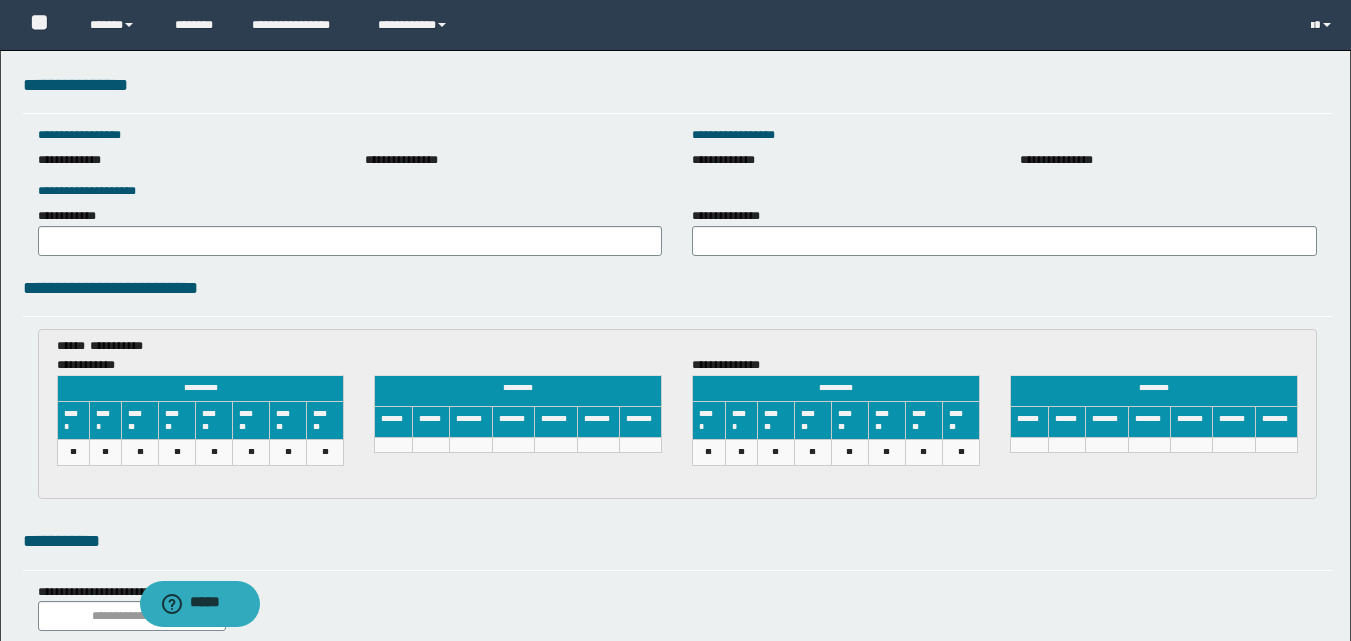 type on "**********" 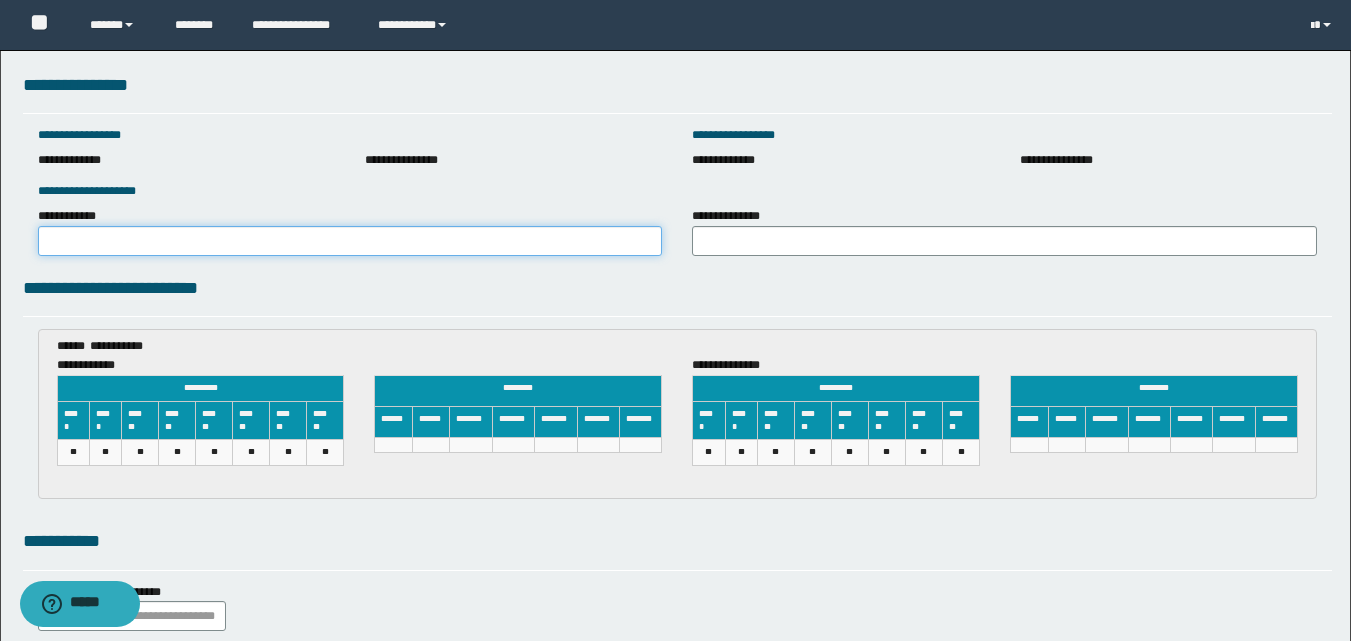 click on "**********" at bounding box center [350, 241] 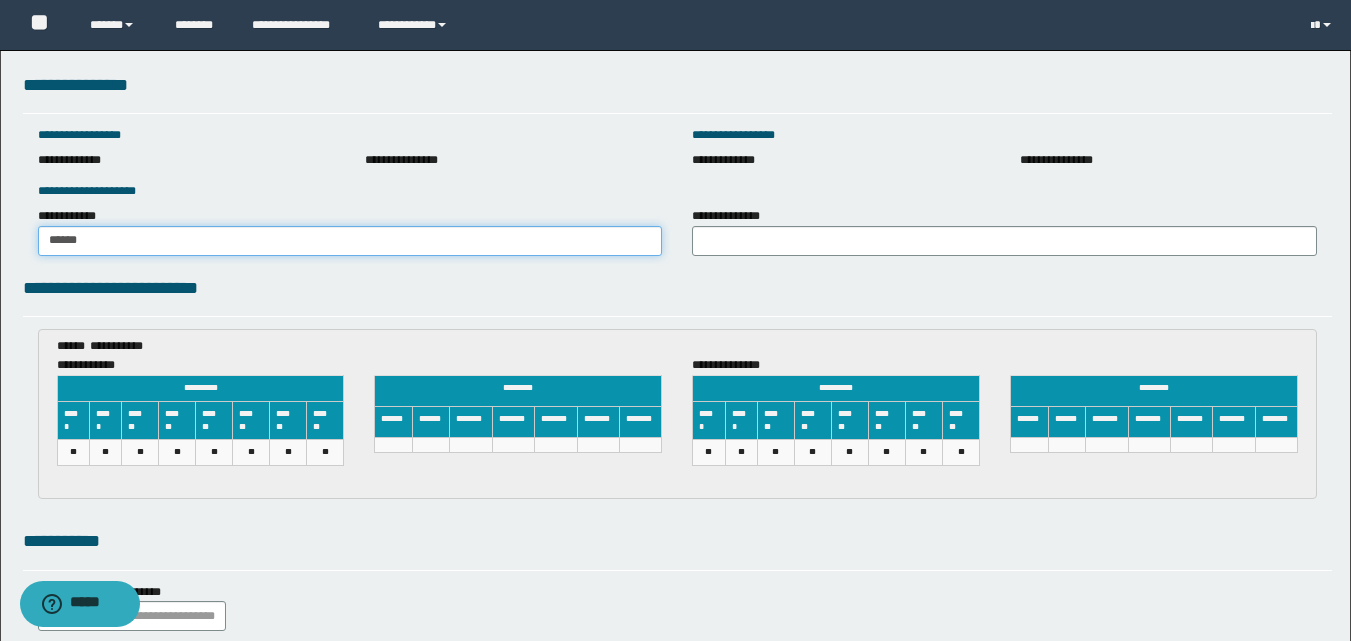 type on "******" 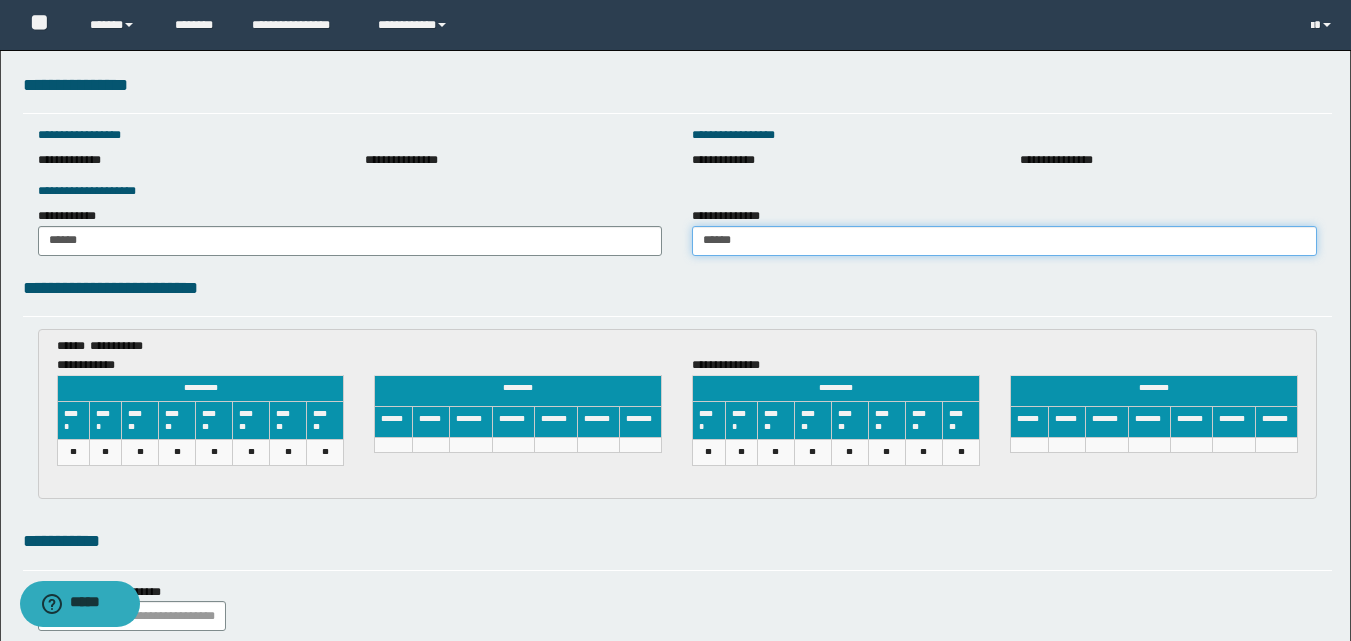 type on "******" 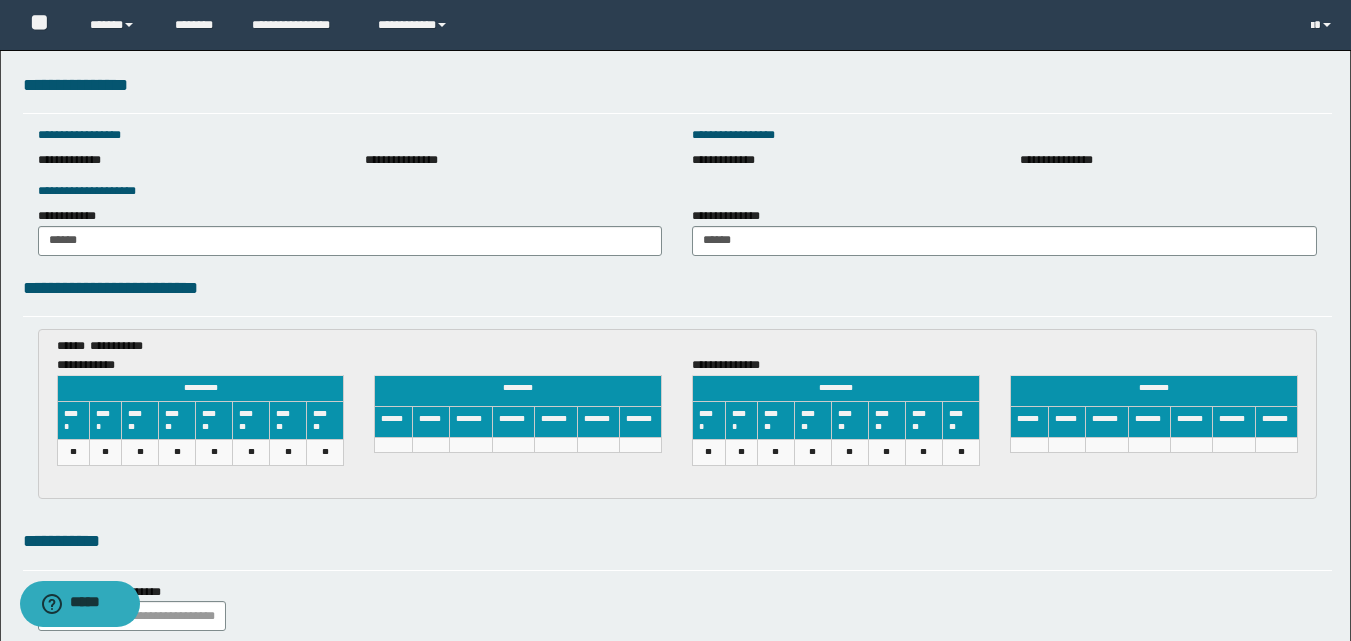 click on "**********" at bounding box center [677, 288] 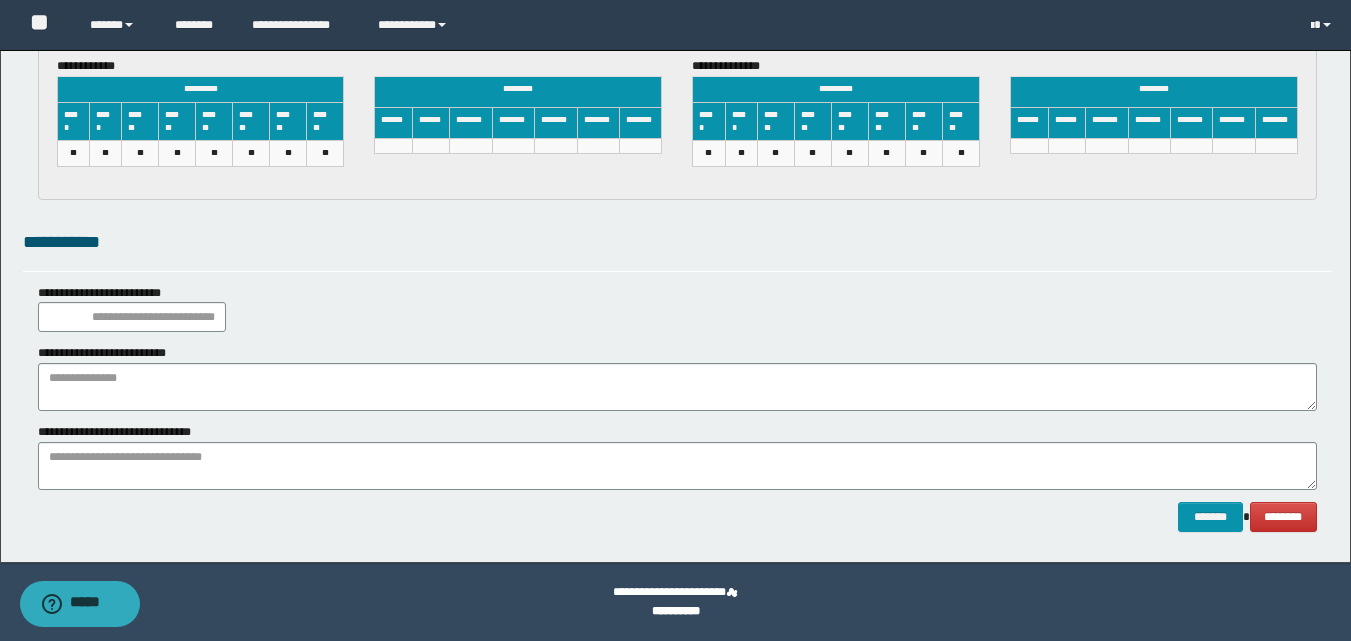 click on "**********" at bounding box center (675, -1263) 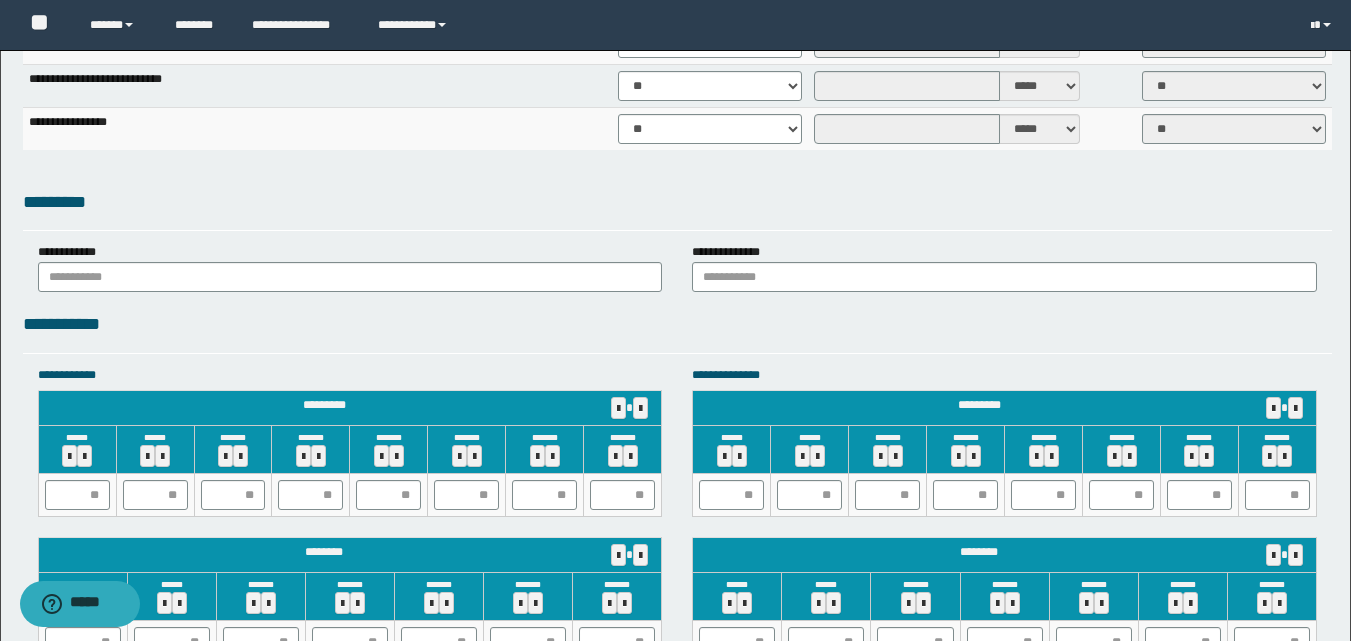 scroll, scrollTop: 1638, scrollLeft: 0, axis: vertical 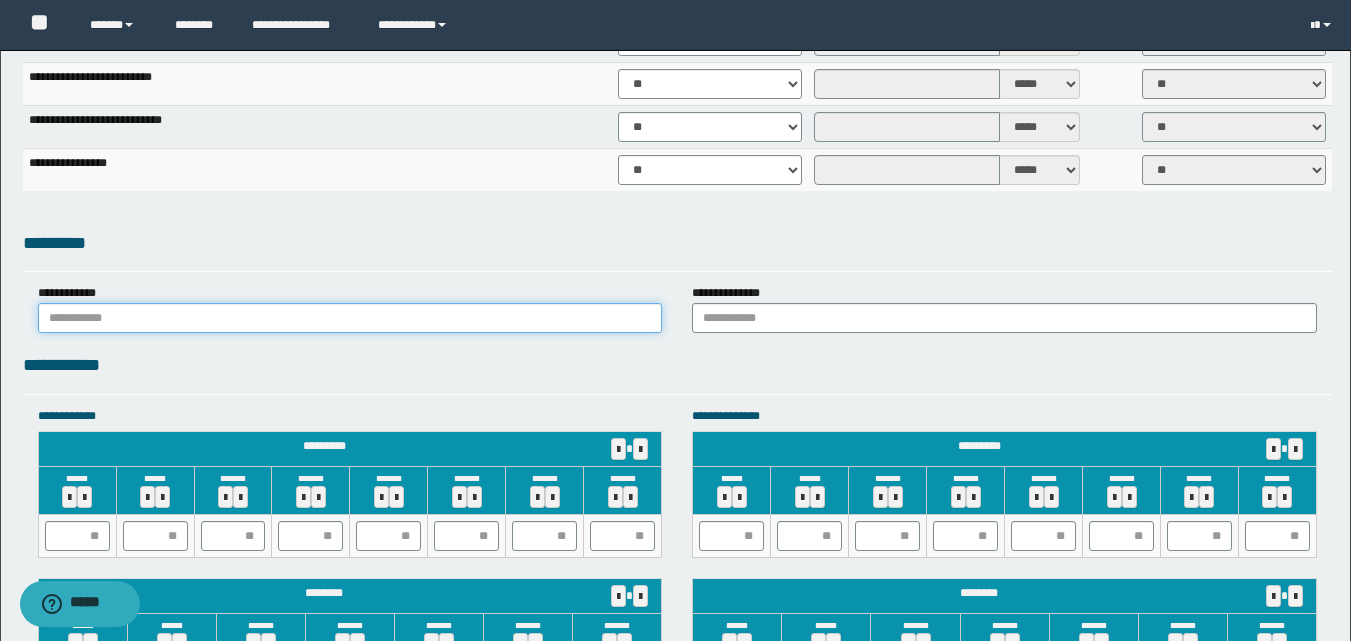 click at bounding box center [350, 318] 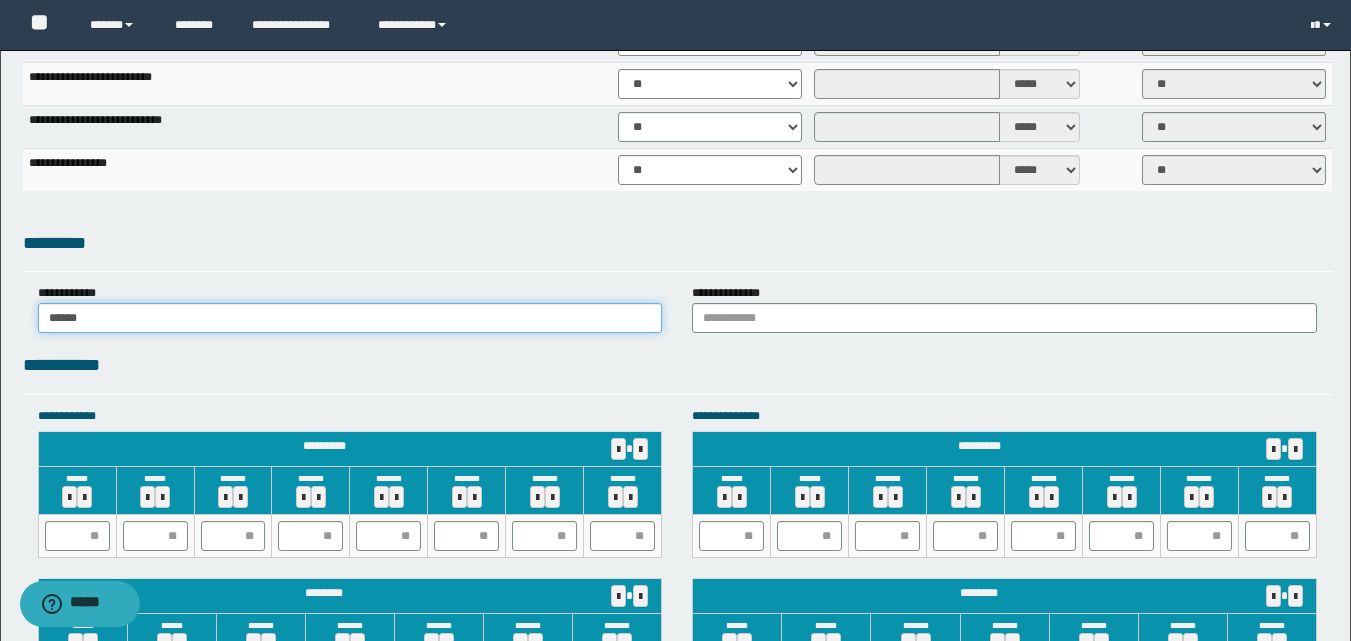 type on "******" 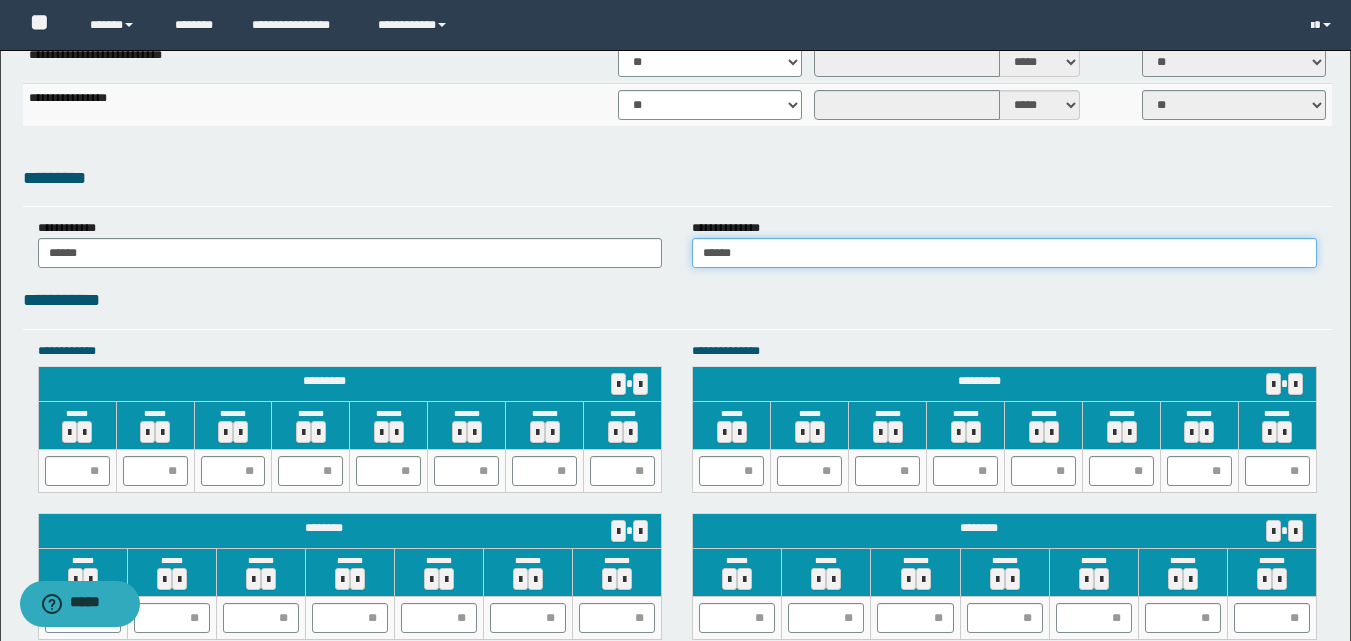 scroll, scrollTop: 1738, scrollLeft: 0, axis: vertical 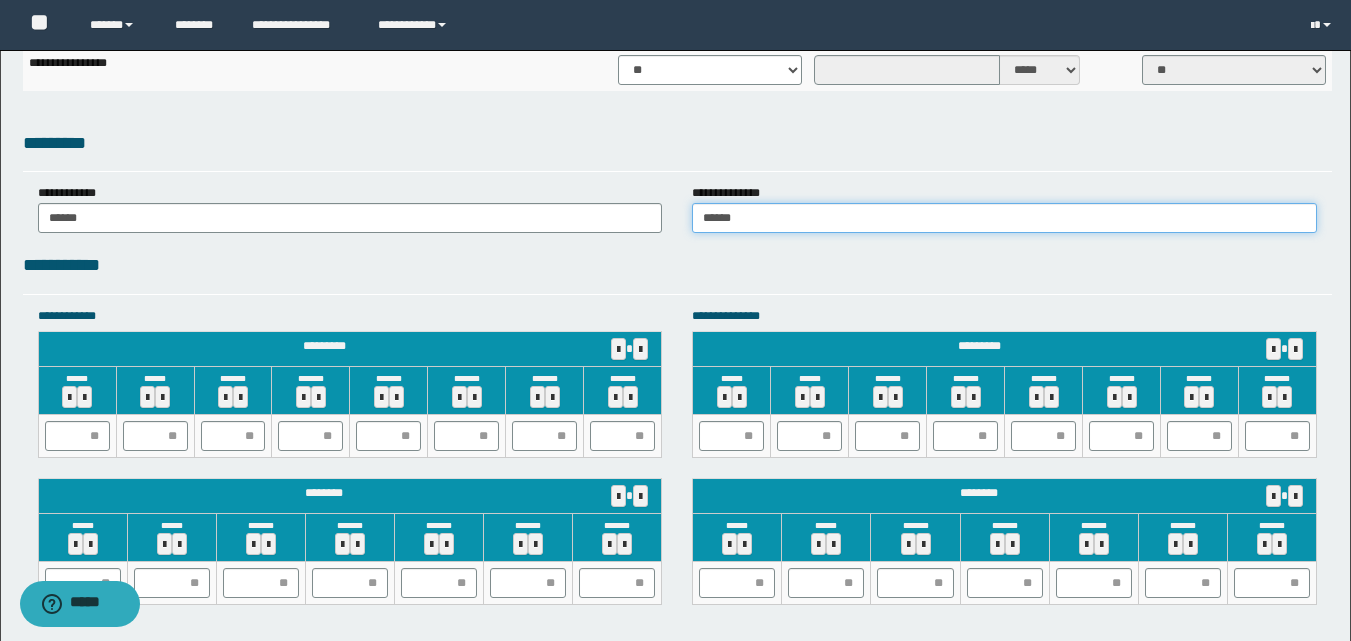 type on "******" 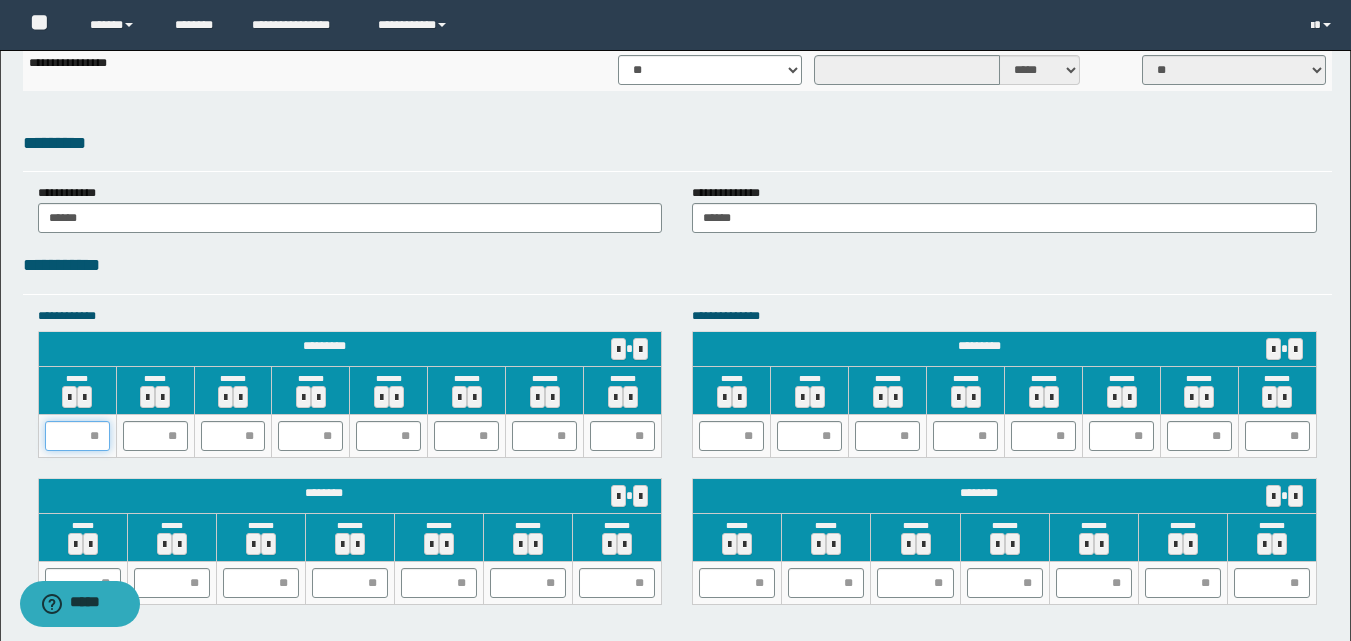 click at bounding box center (77, 436) 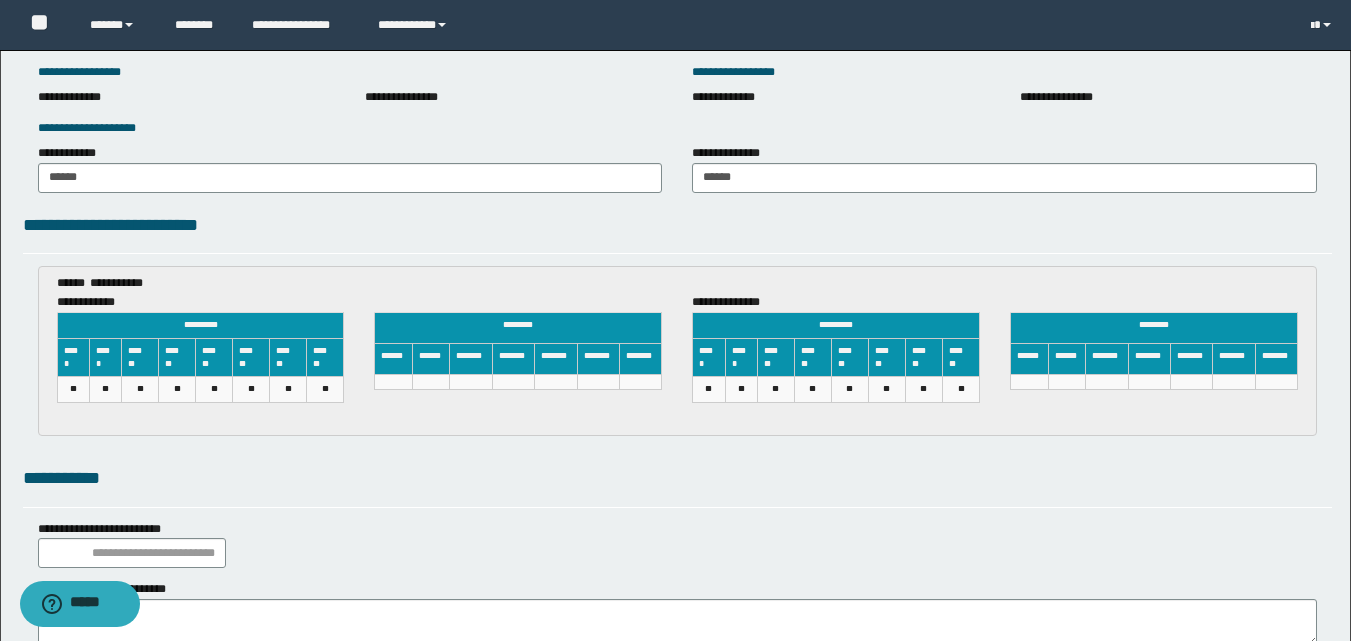 scroll, scrollTop: 3038, scrollLeft: 0, axis: vertical 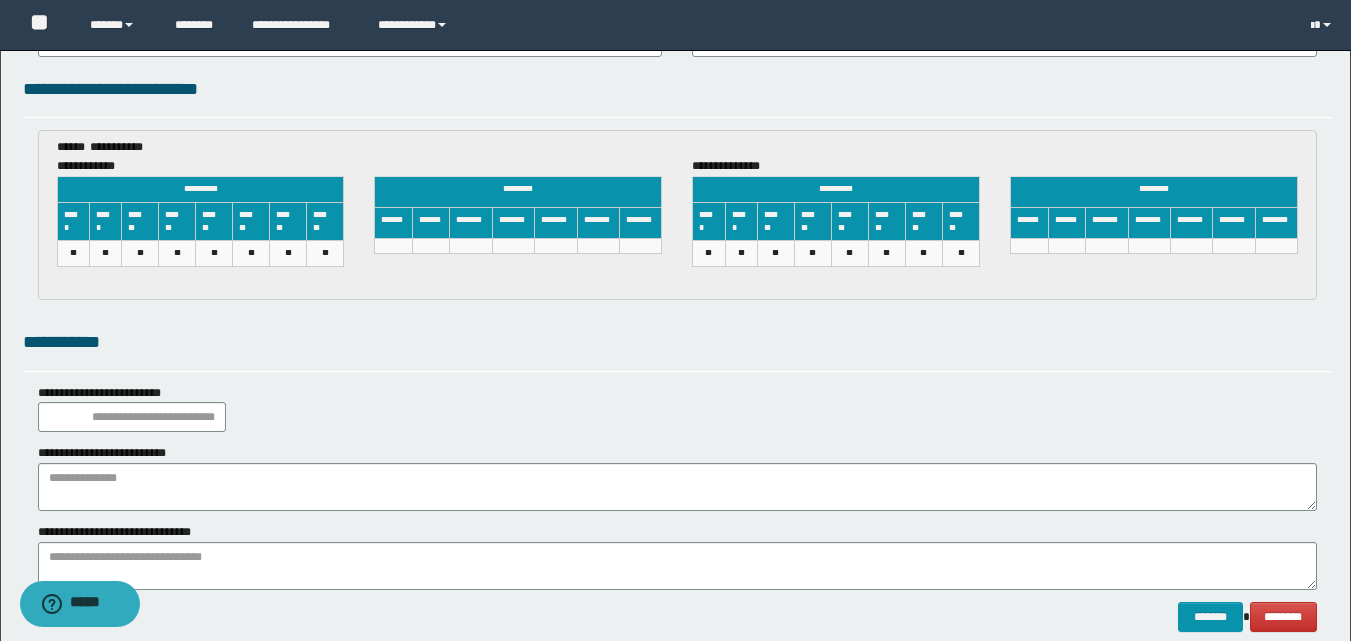 drag, startPoint x: 445, startPoint y: 349, endPoint x: 453, endPoint y: 334, distance: 17 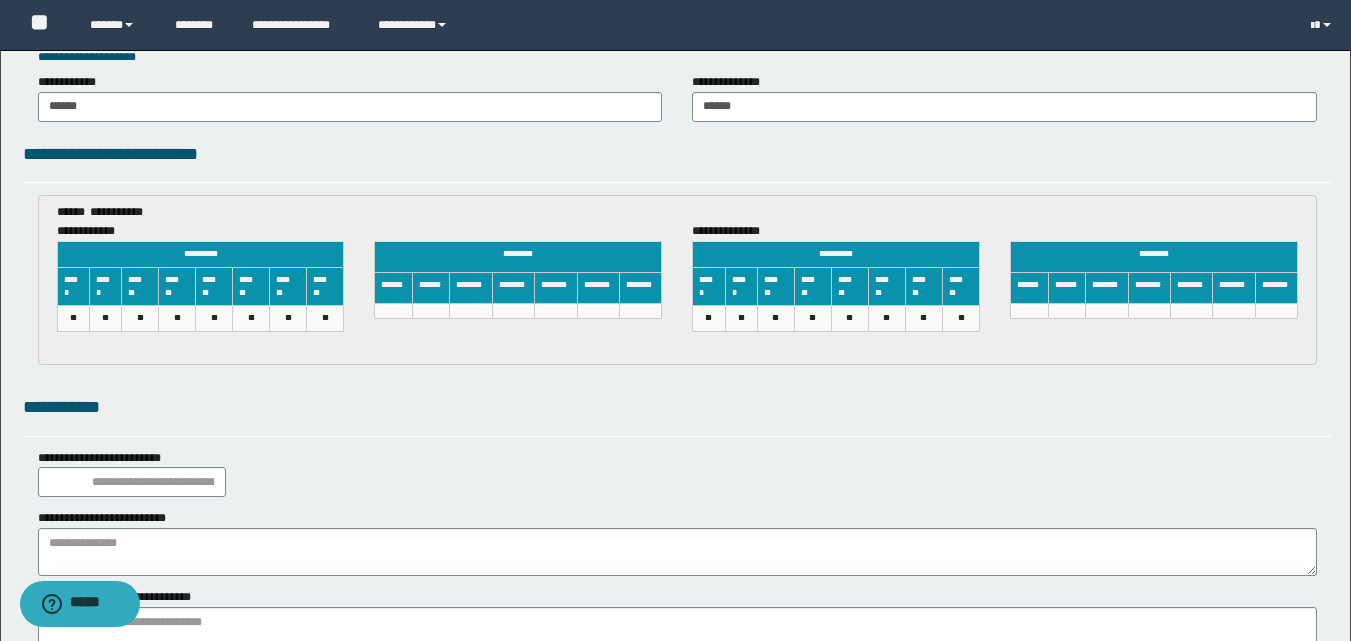 scroll, scrollTop: 2938, scrollLeft: 0, axis: vertical 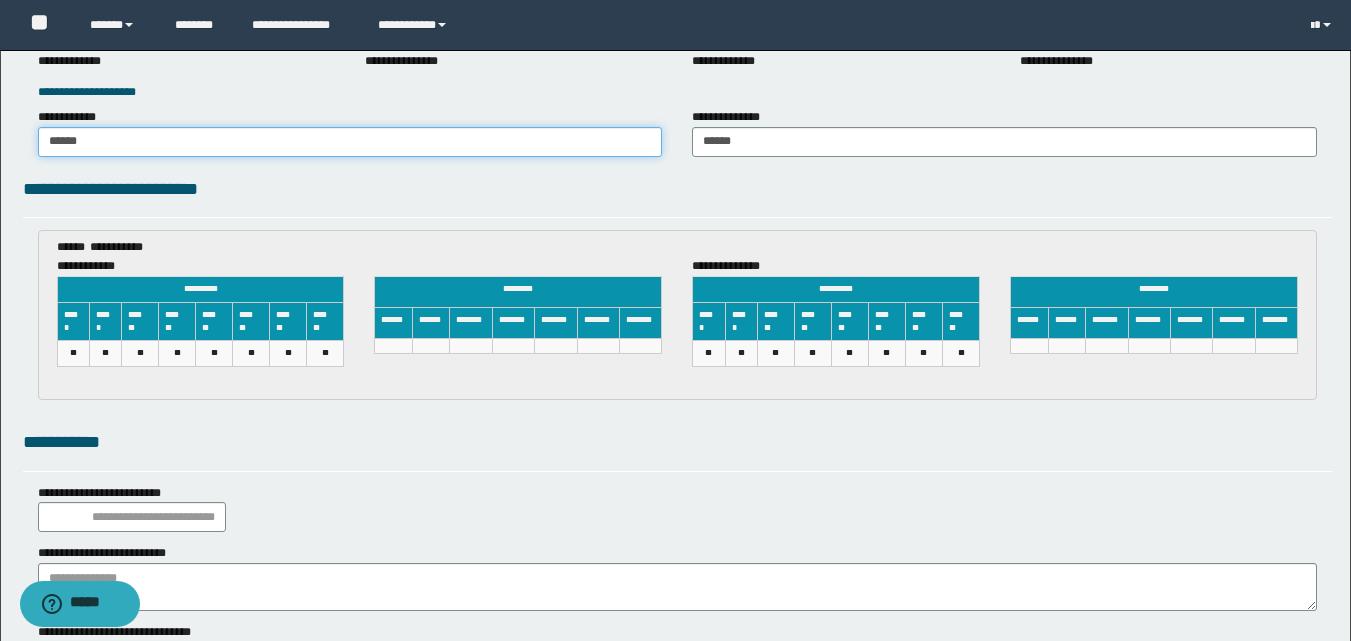 click on "******" at bounding box center [350, 142] 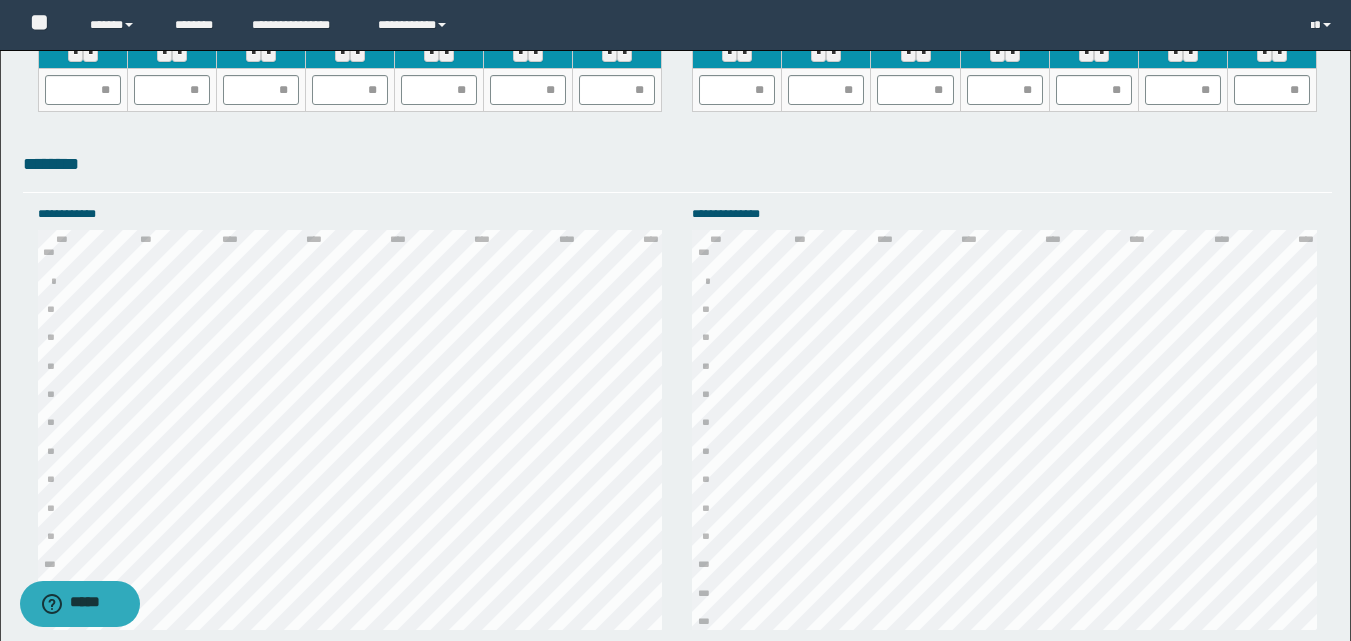 scroll, scrollTop: 2038, scrollLeft: 0, axis: vertical 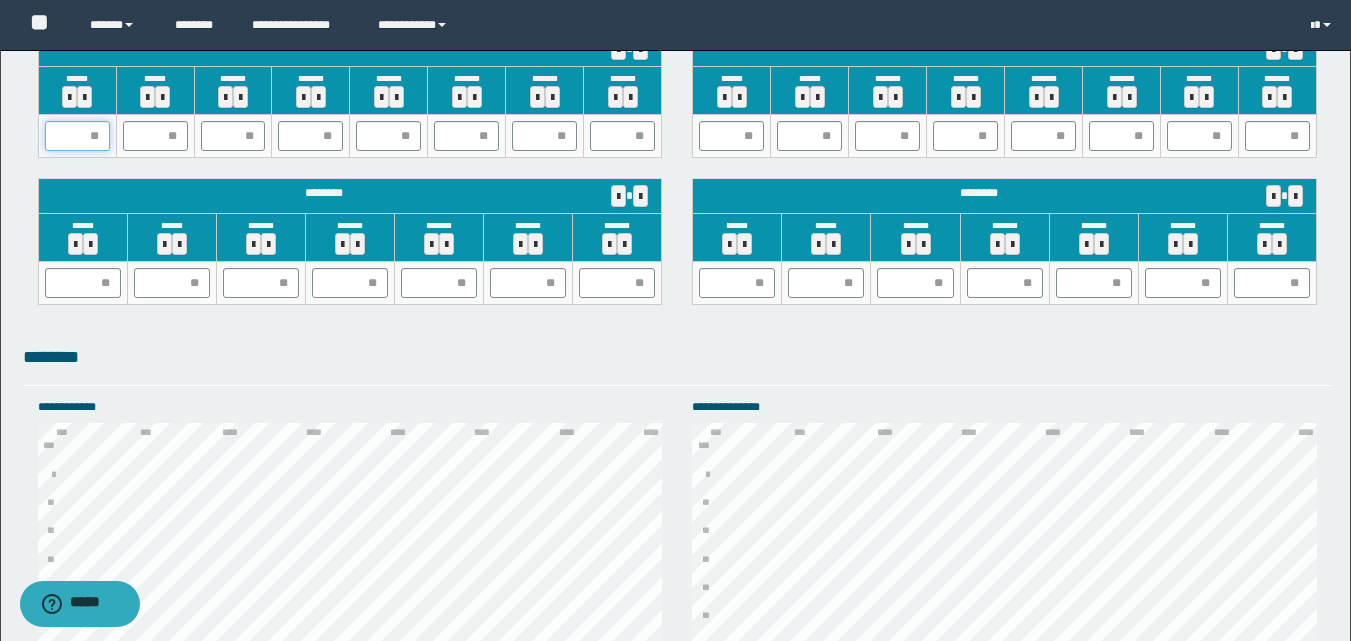 click at bounding box center (77, 136) 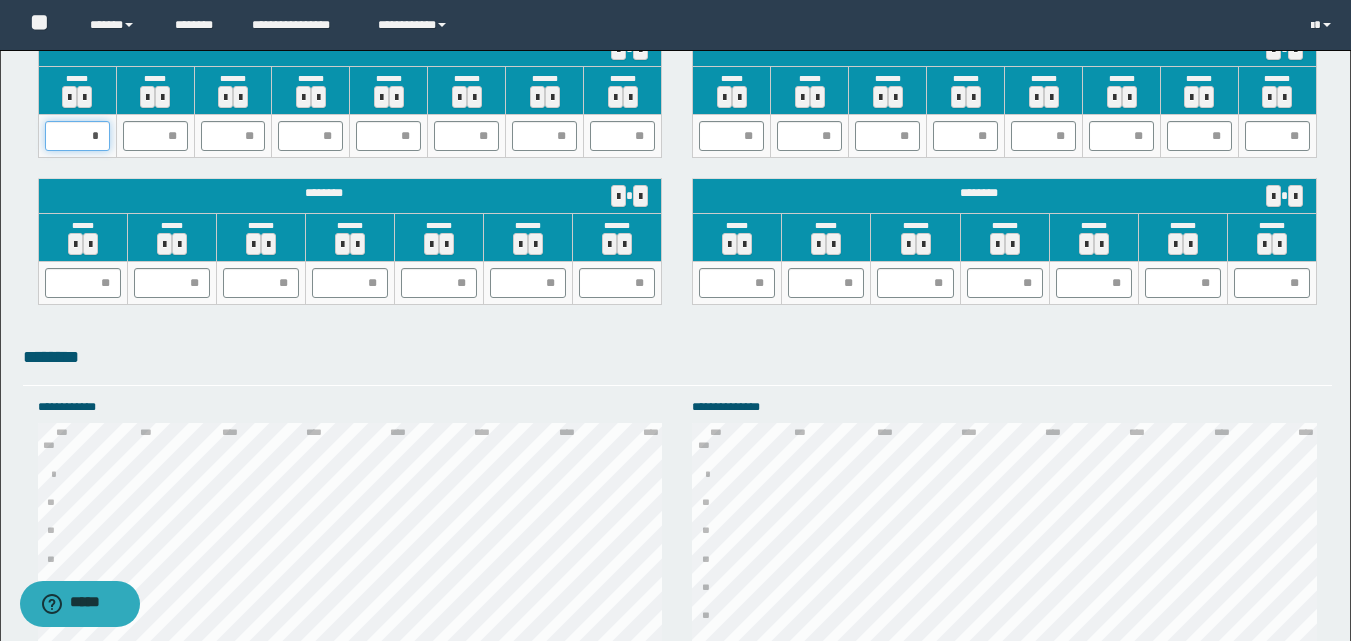 type on "**" 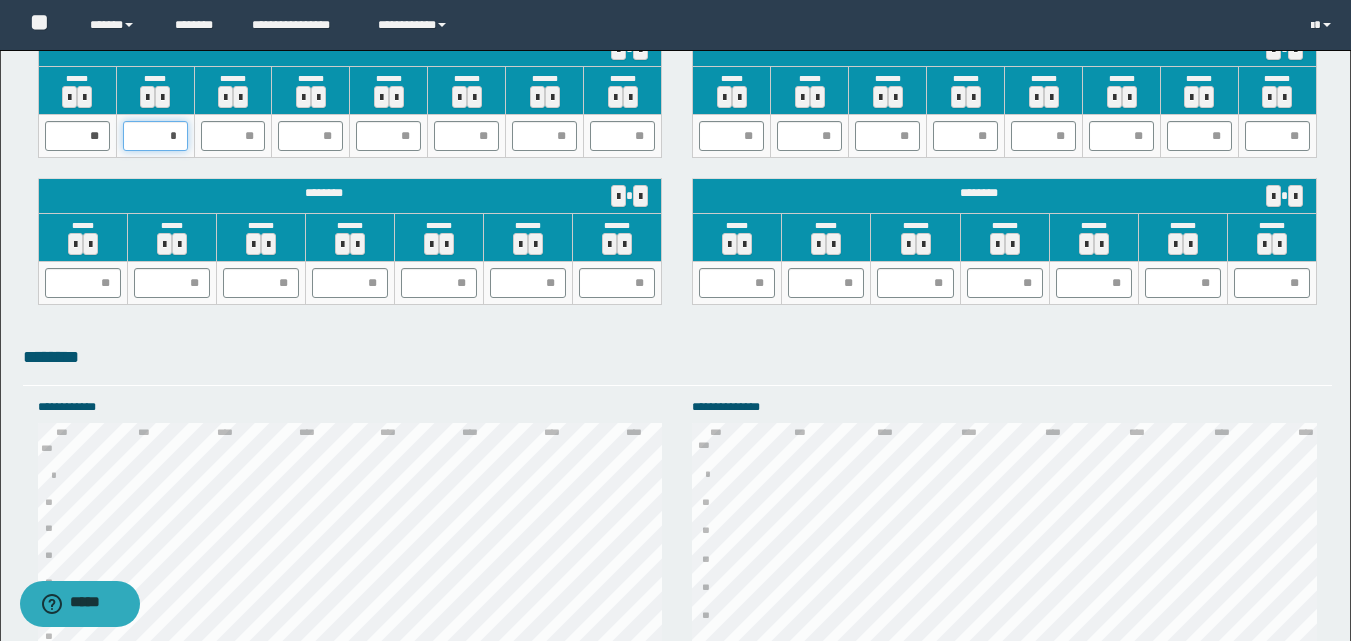 type on "**" 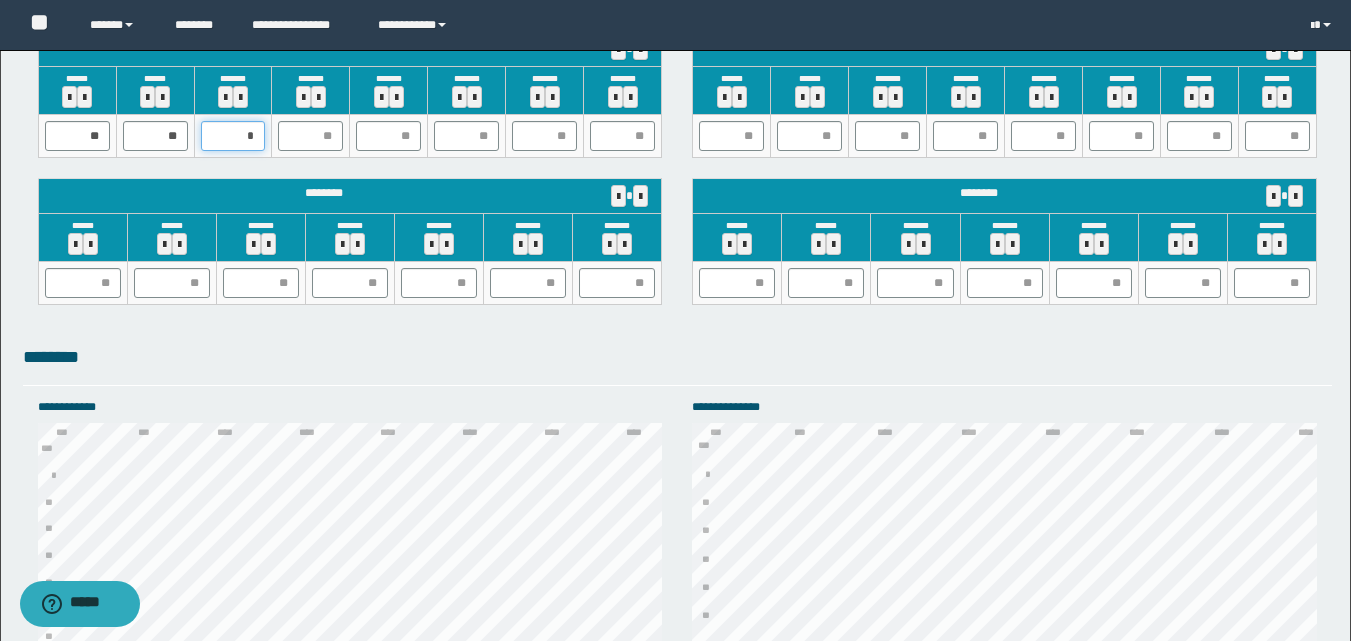 type on "**" 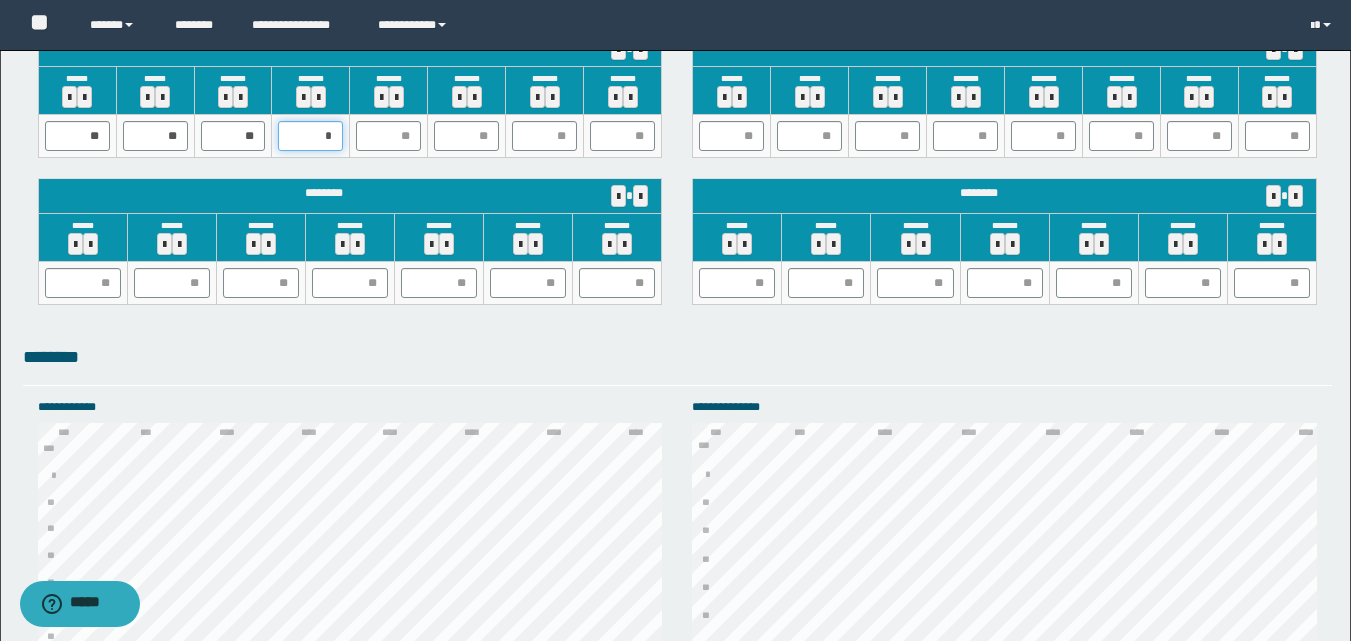 type on "**" 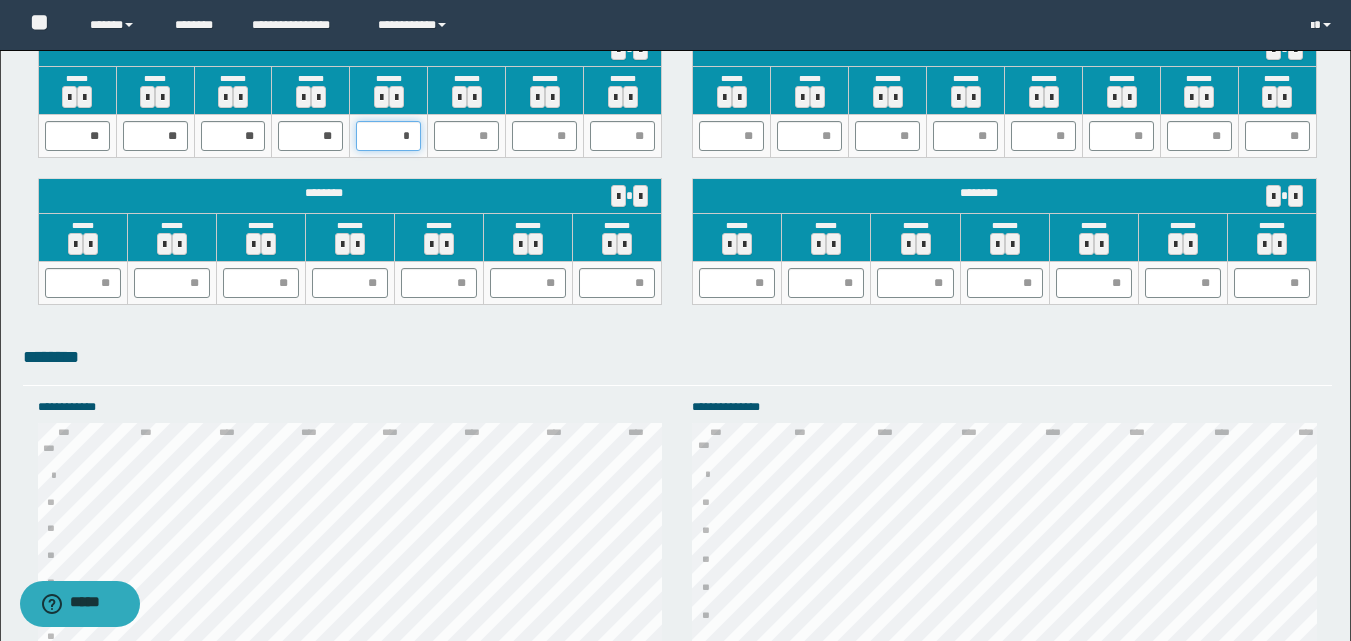 type on "**" 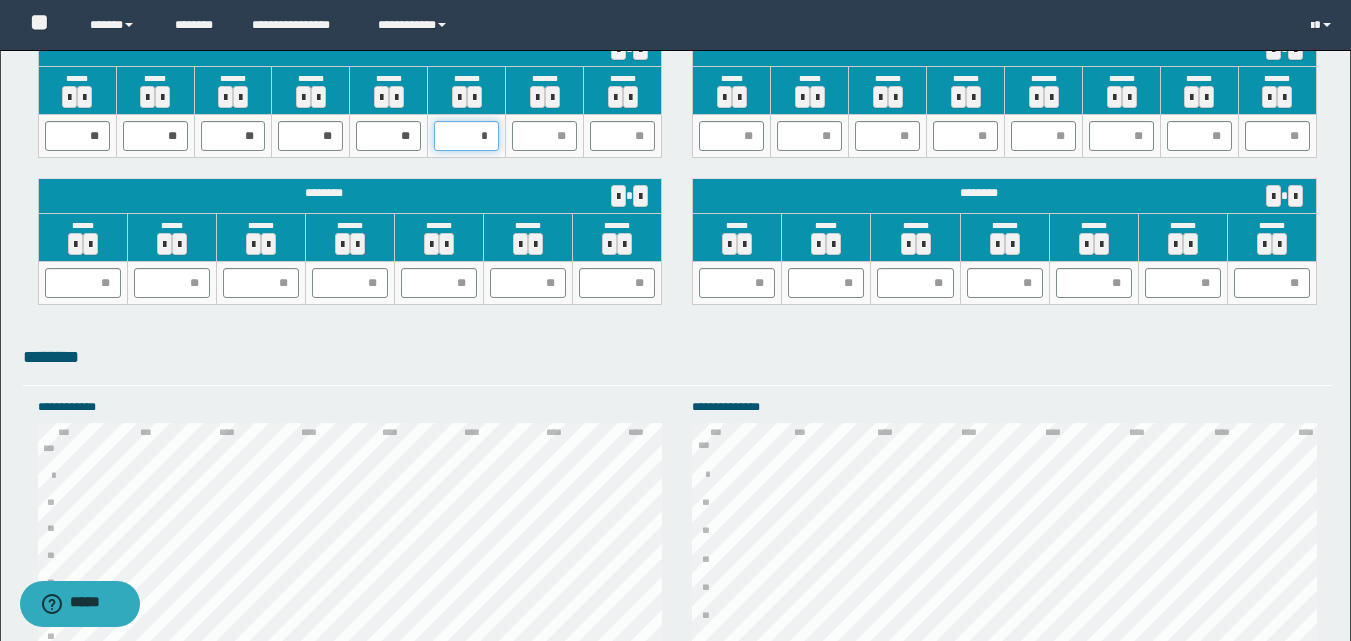 type on "**" 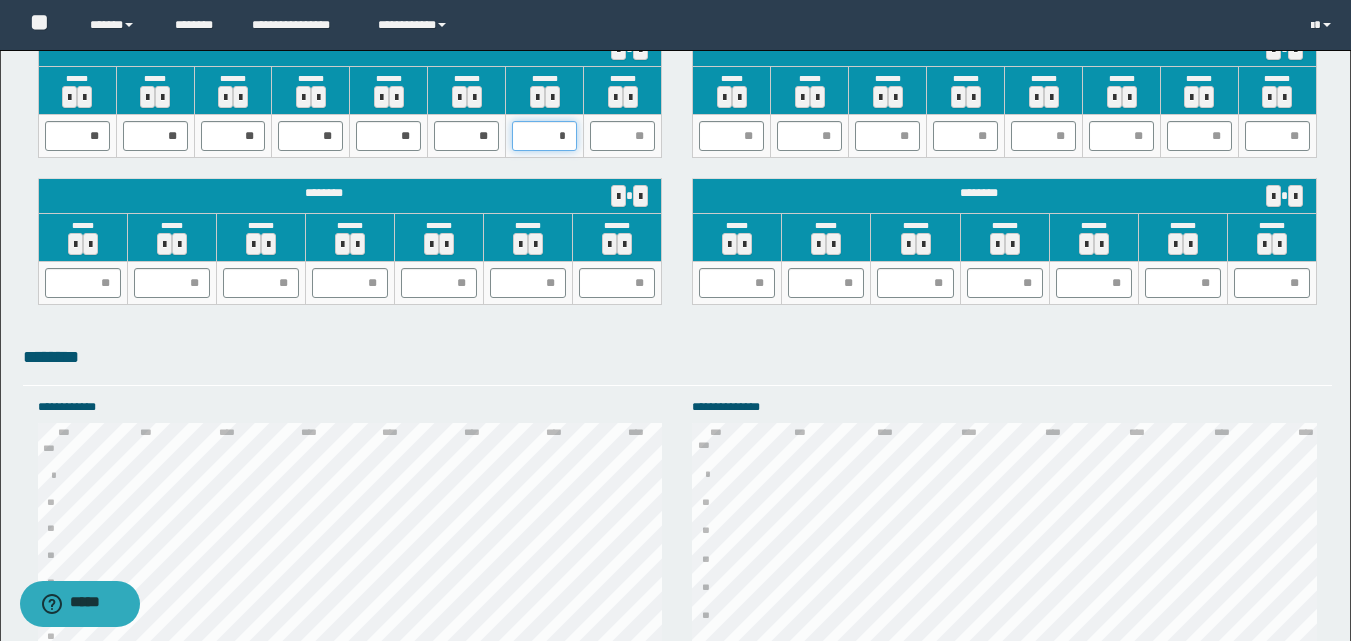 type on "**" 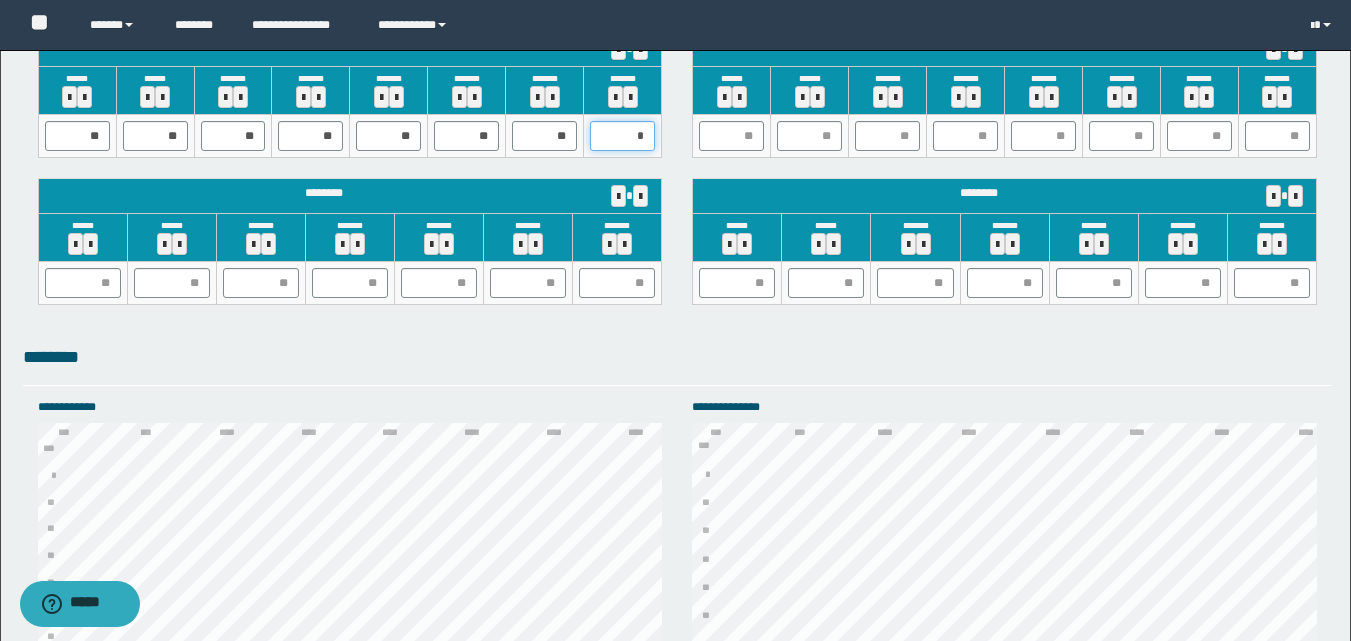type on "**" 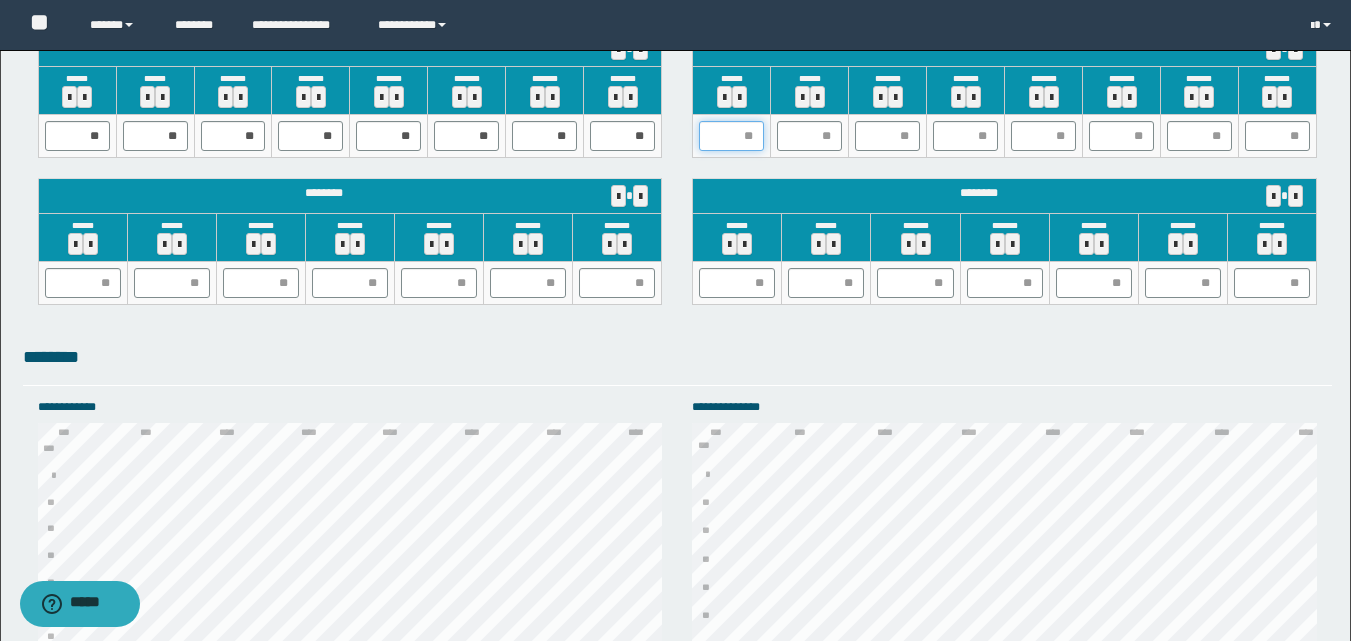 click at bounding box center [731, 136] 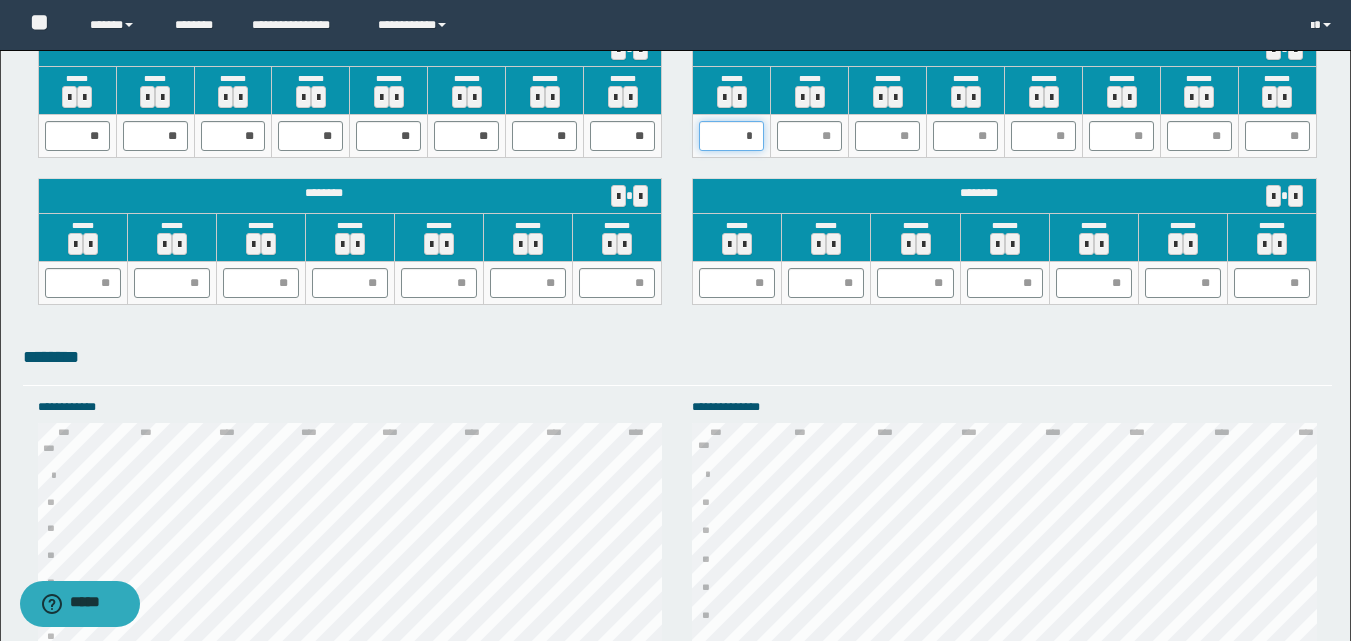 type on "**" 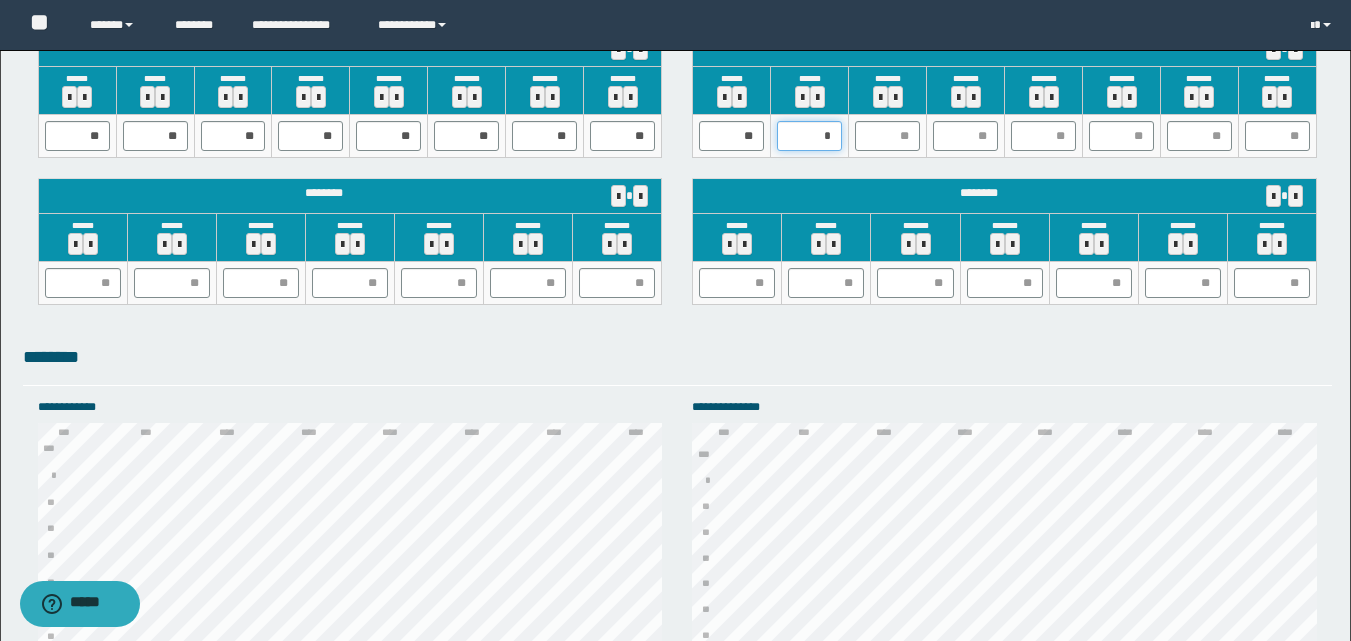 type on "**" 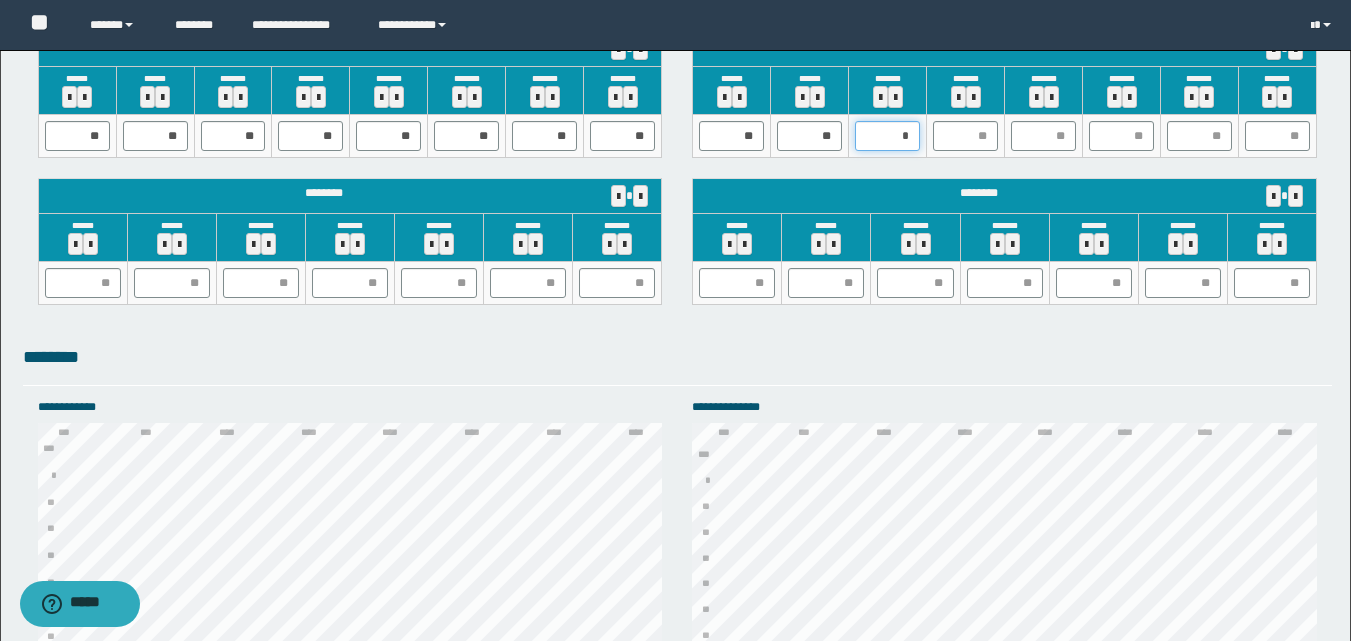 type on "**" 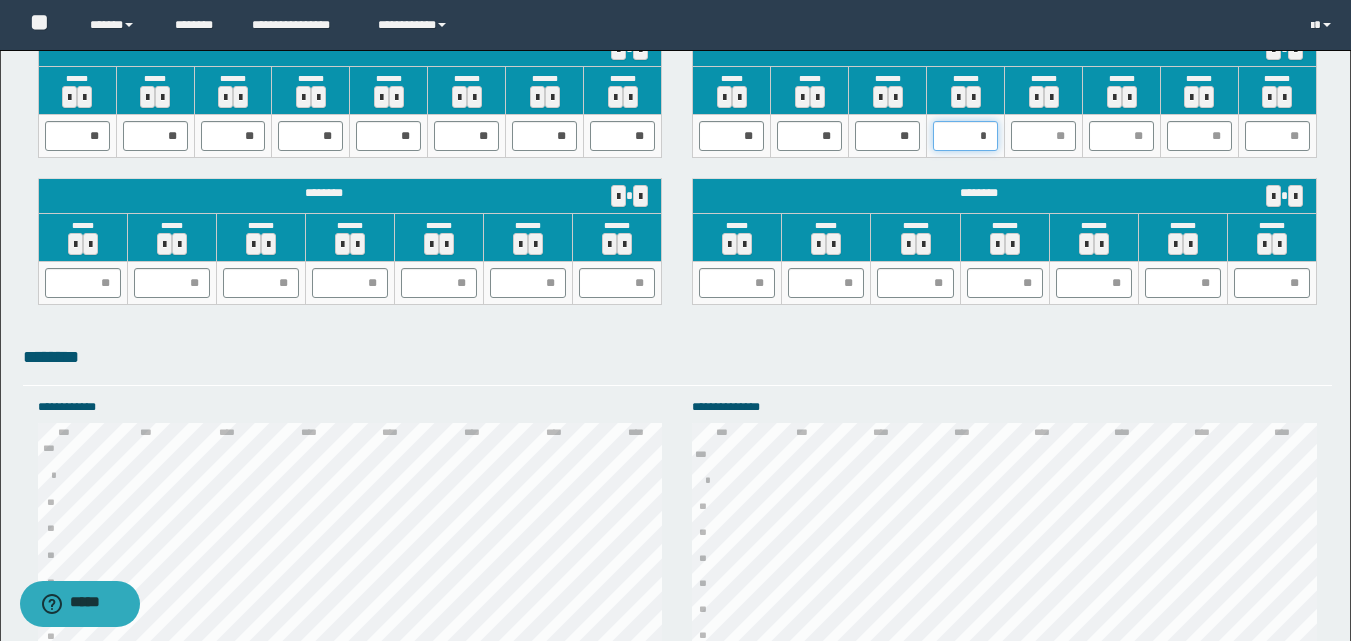 type on "**" 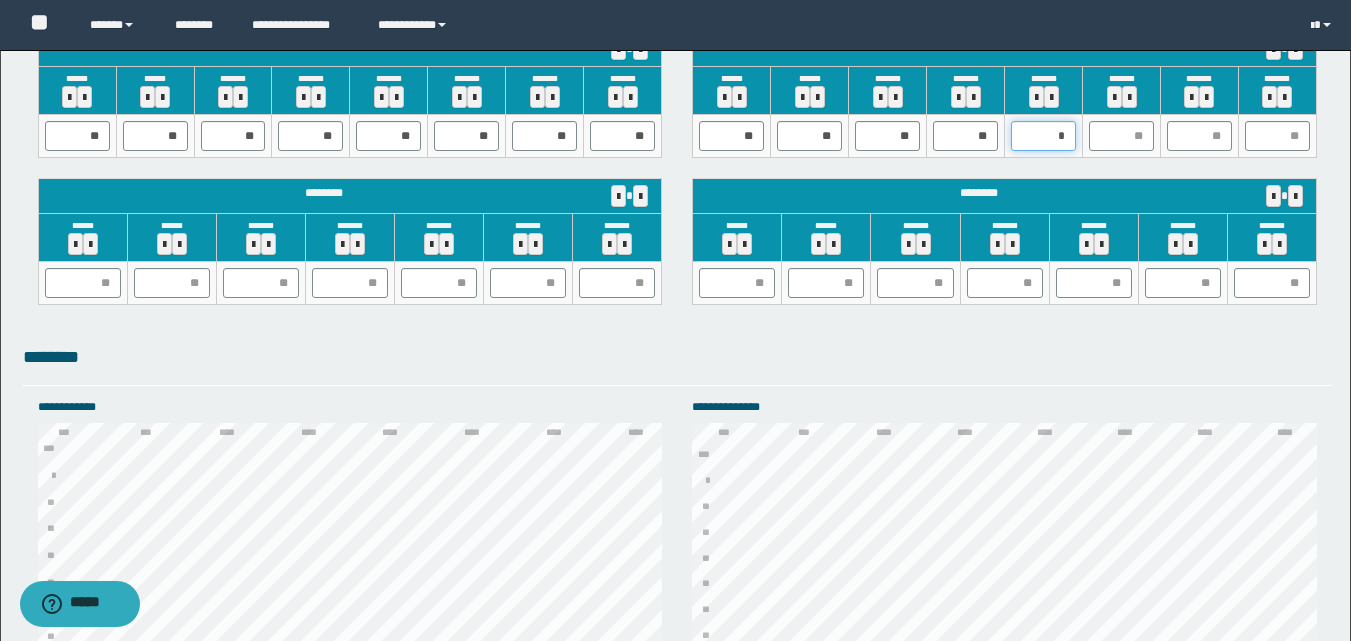 type on "**" 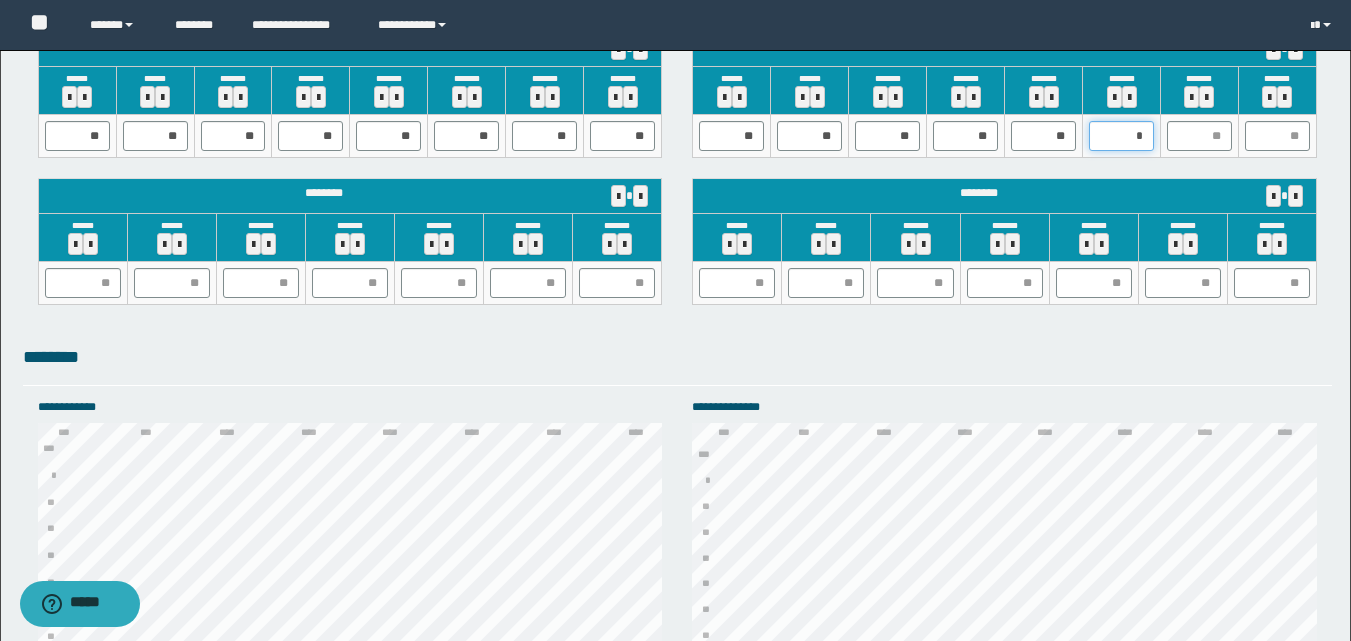 type on "**" 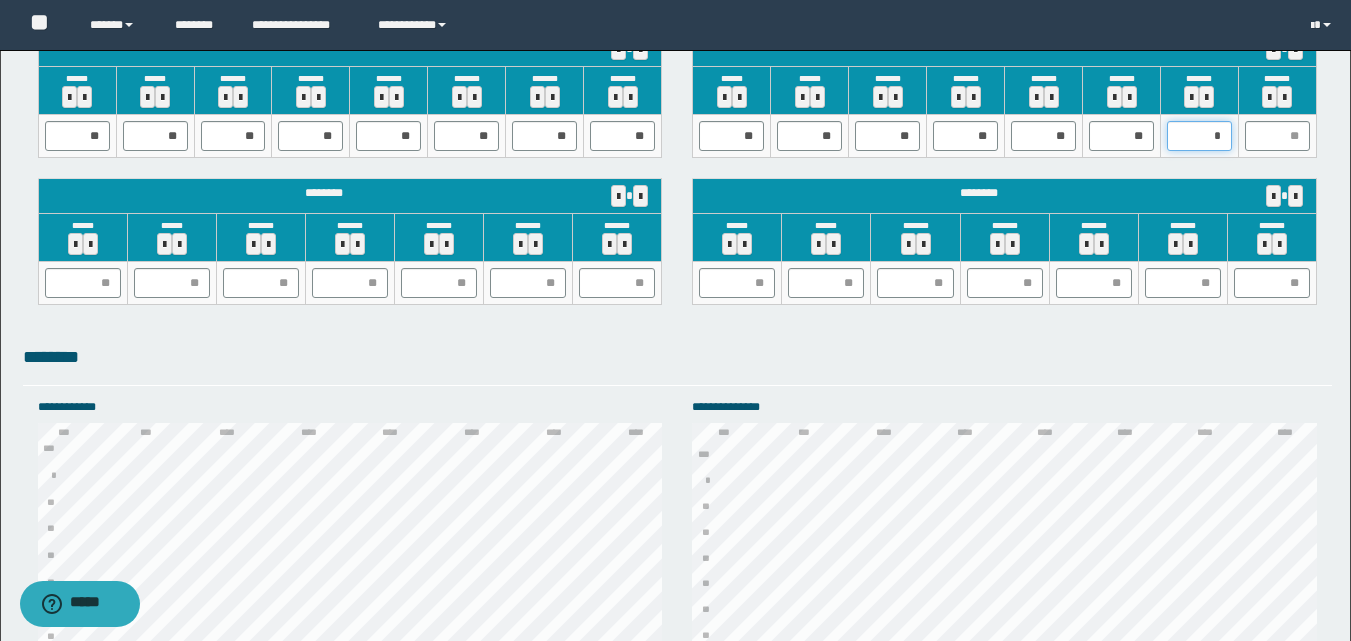 type on "**" 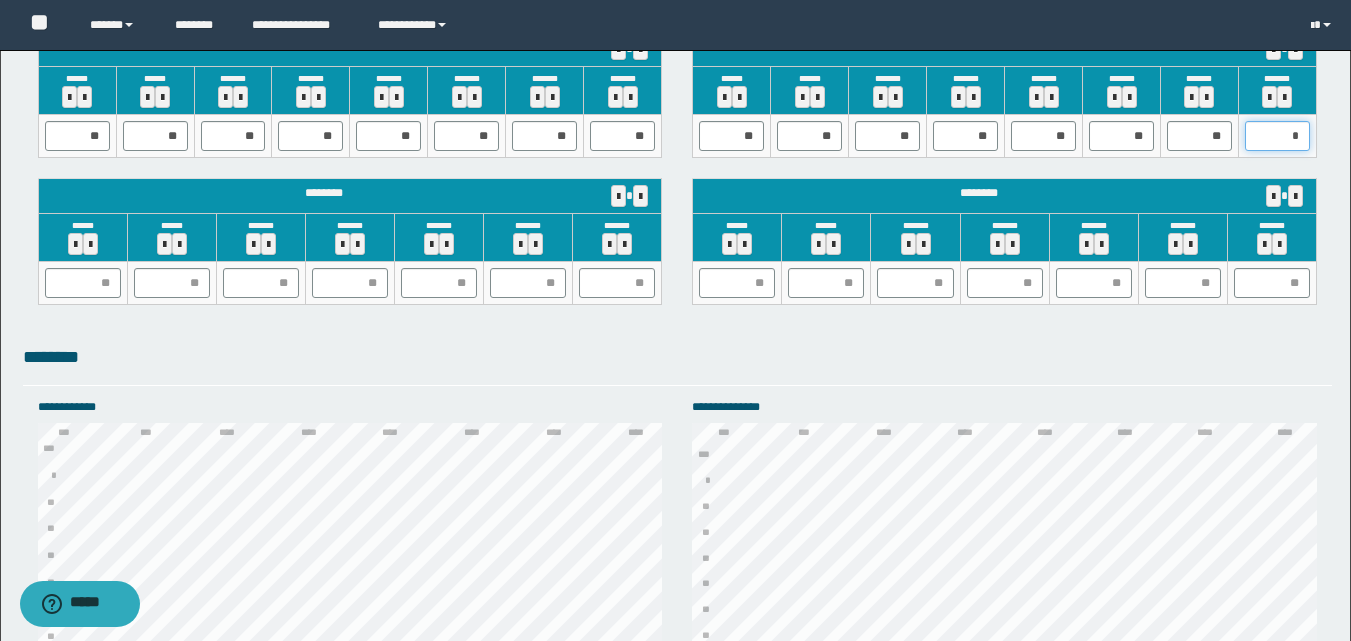 type on "**" 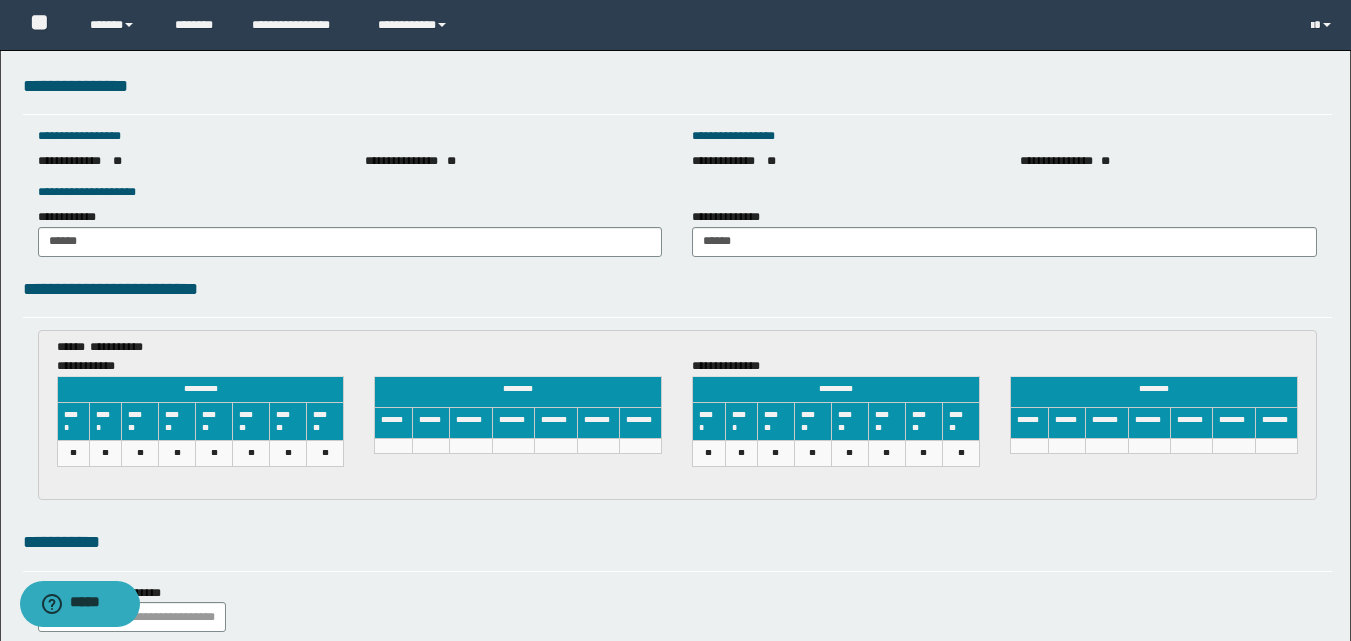 click on "**********" at bounding box center (675, -963) 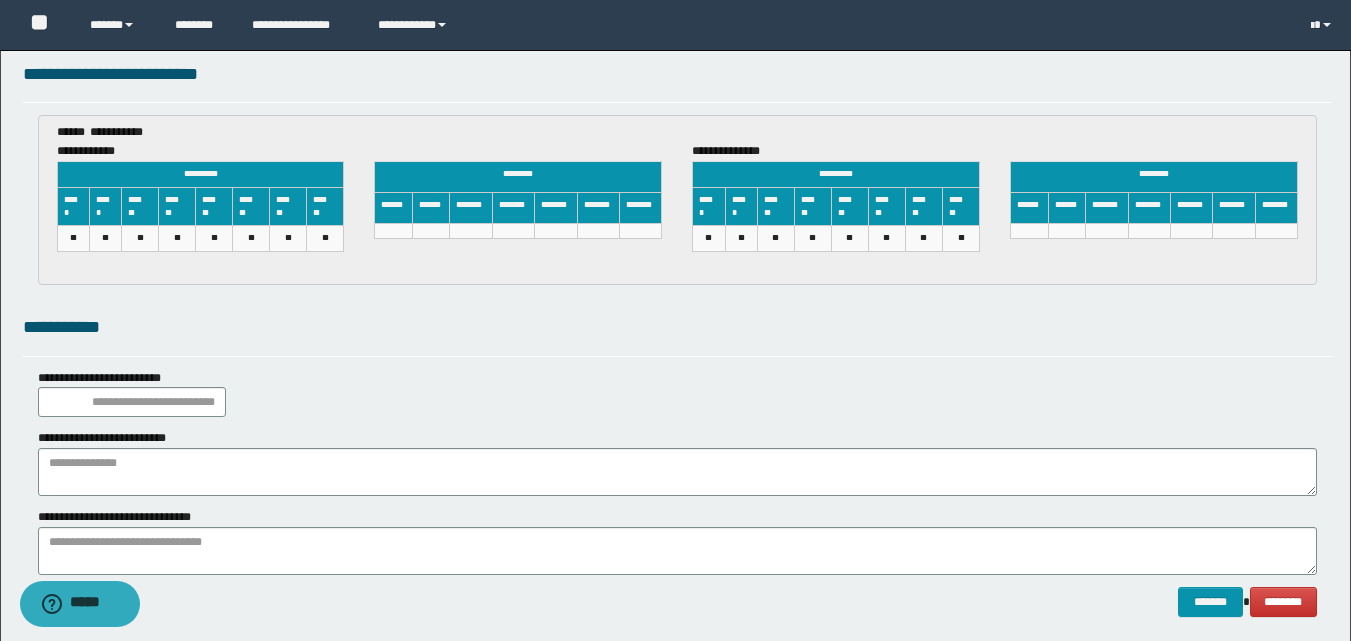 scroll, scrollTop: 3138, scrollLeft: 0, axis: vertical 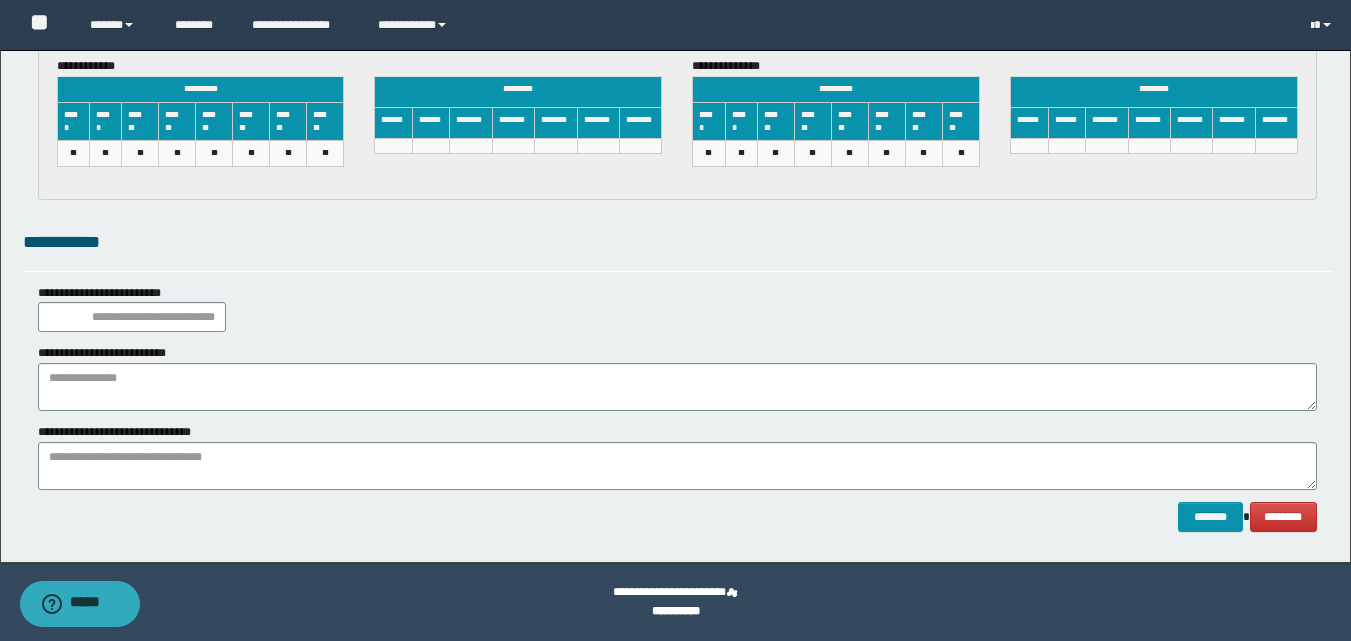 drag, startPoint x: 645, startPoint y: 354, endPoint x: 650, endPoint y: 387, distance: 33.37664 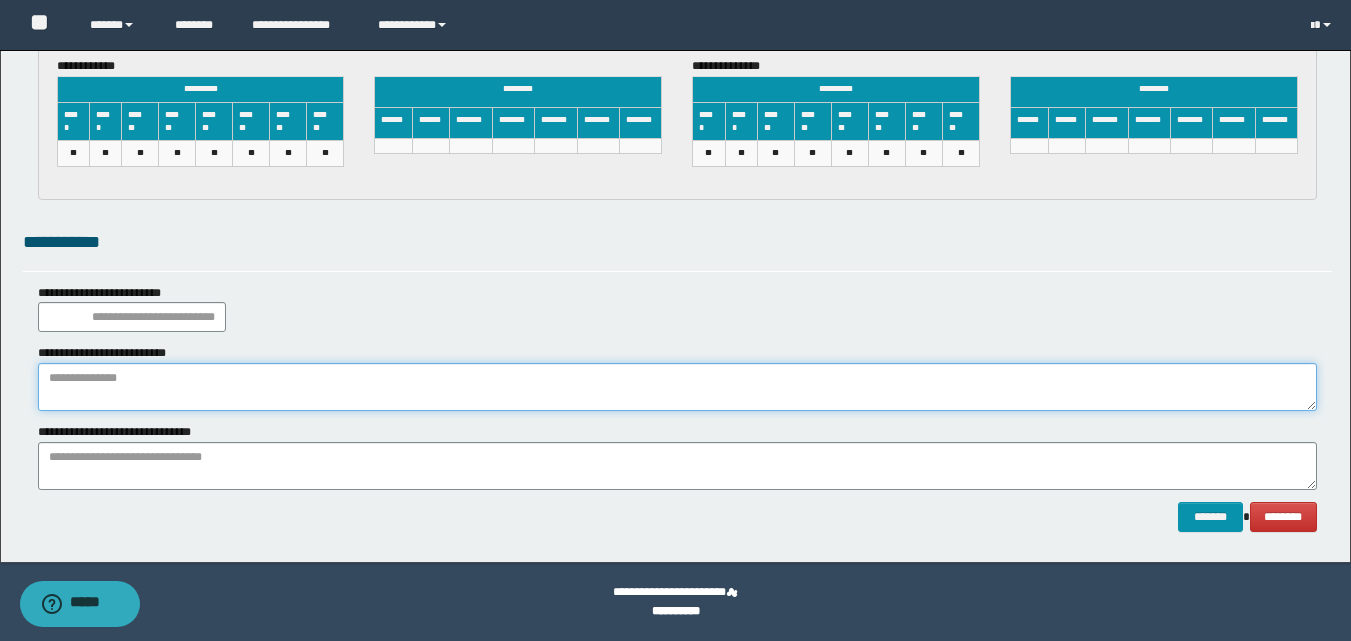 click at bounding box center [677, 387] 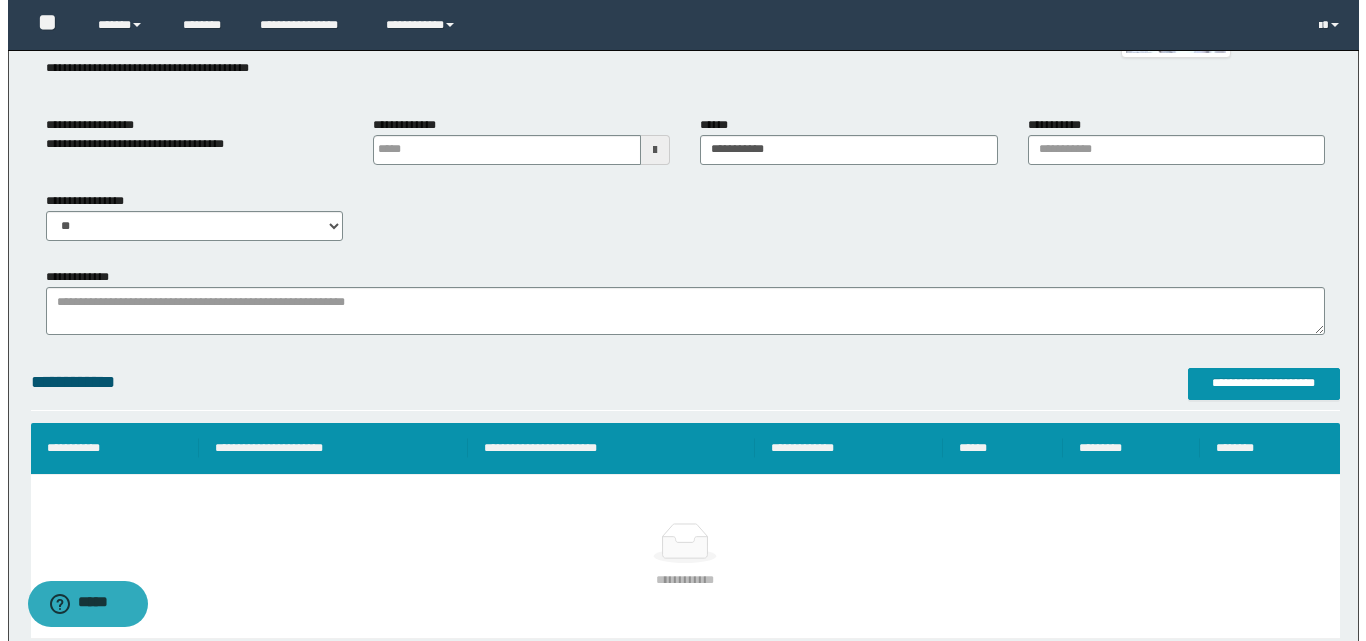 scroll, scrollTop: 138, scrollLeft: 0, axis: vertical 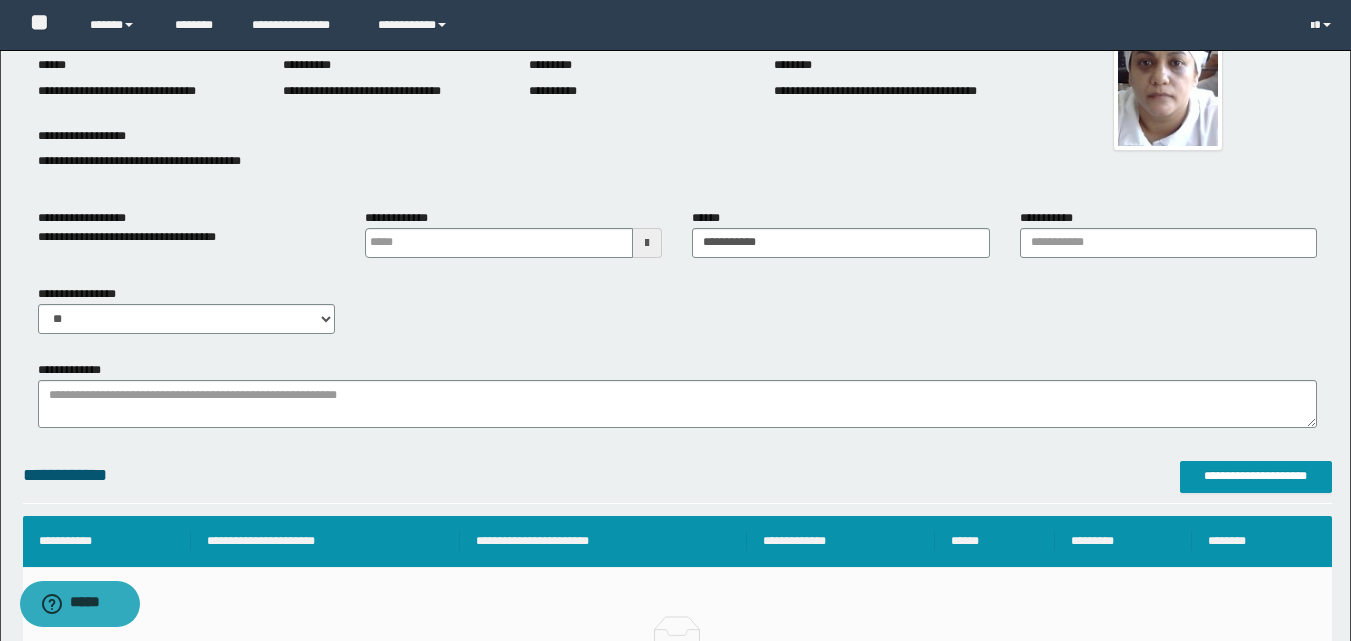 type on "**********" 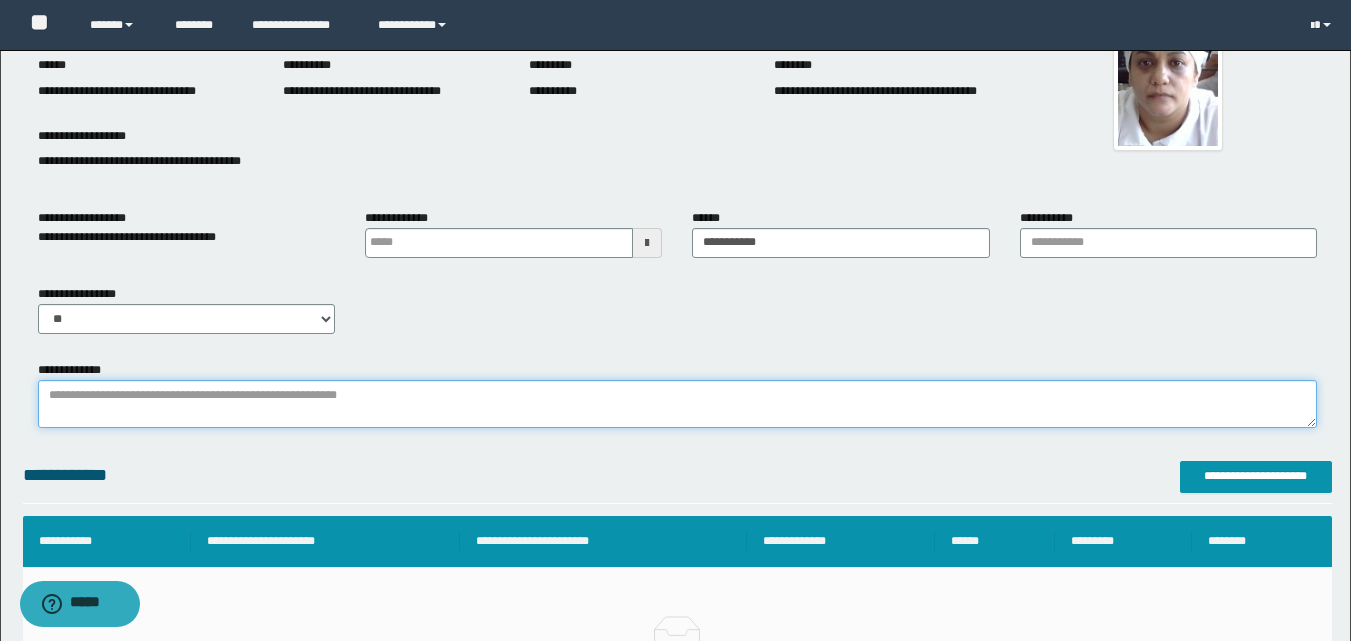 click on "**********" at bounding box center [677, 404] 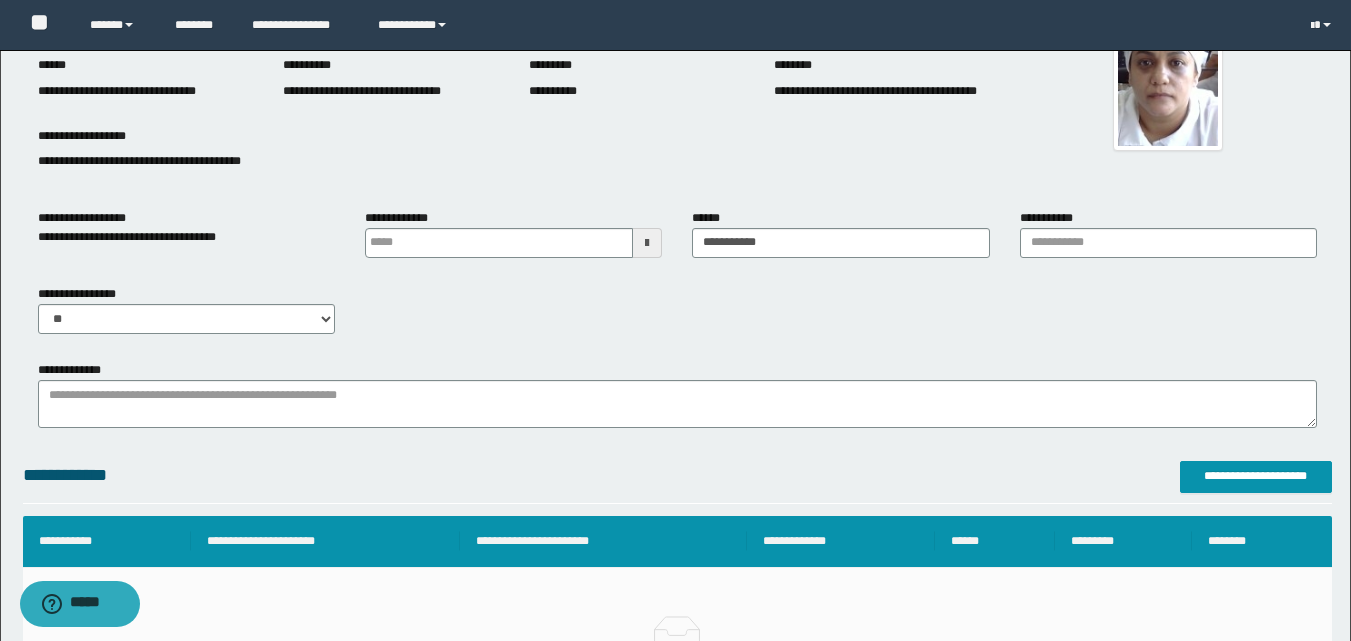 drag, startPoint x: 341, startPoint y: 370, endPoint x: 350, endPoint y: 420, distance: 50.803543 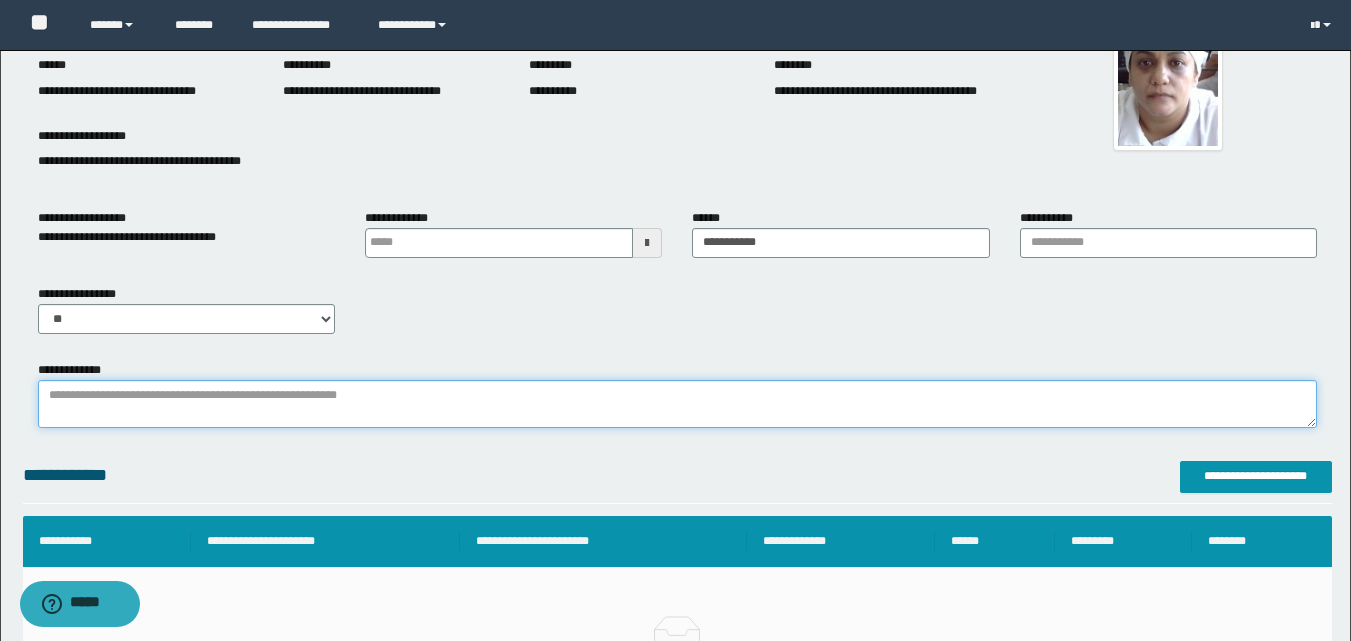 click on "**********" at bounding box center (677, 404) 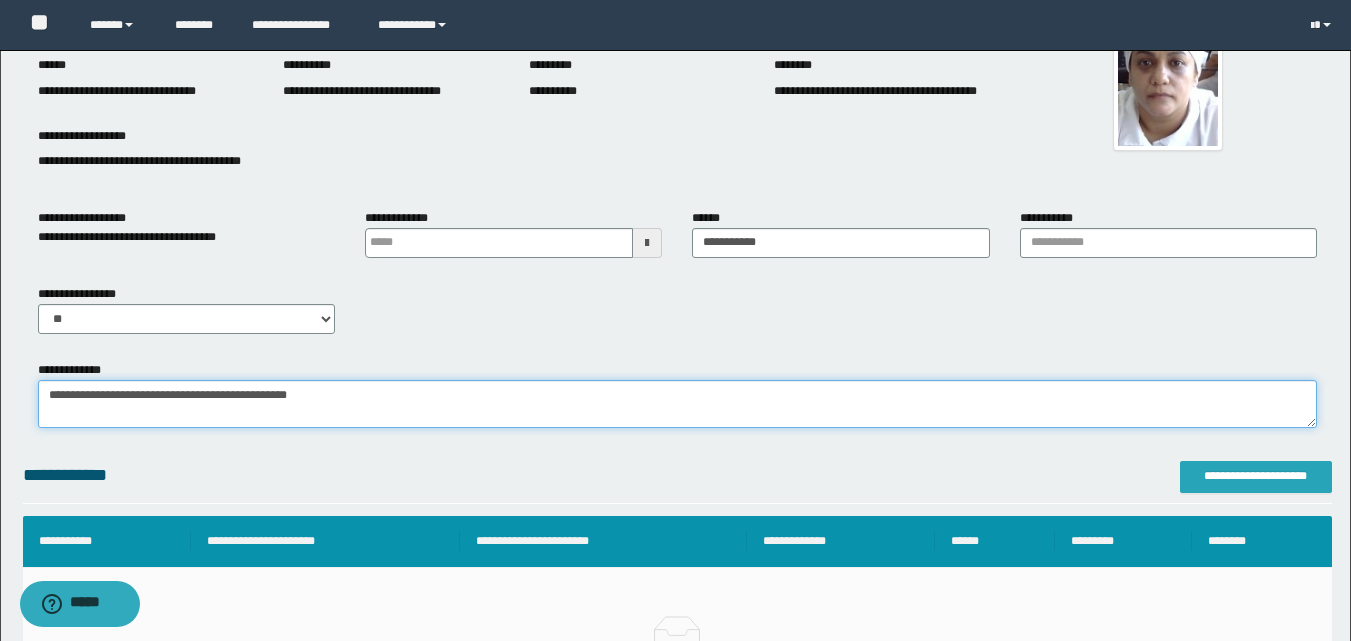 type on "**********" 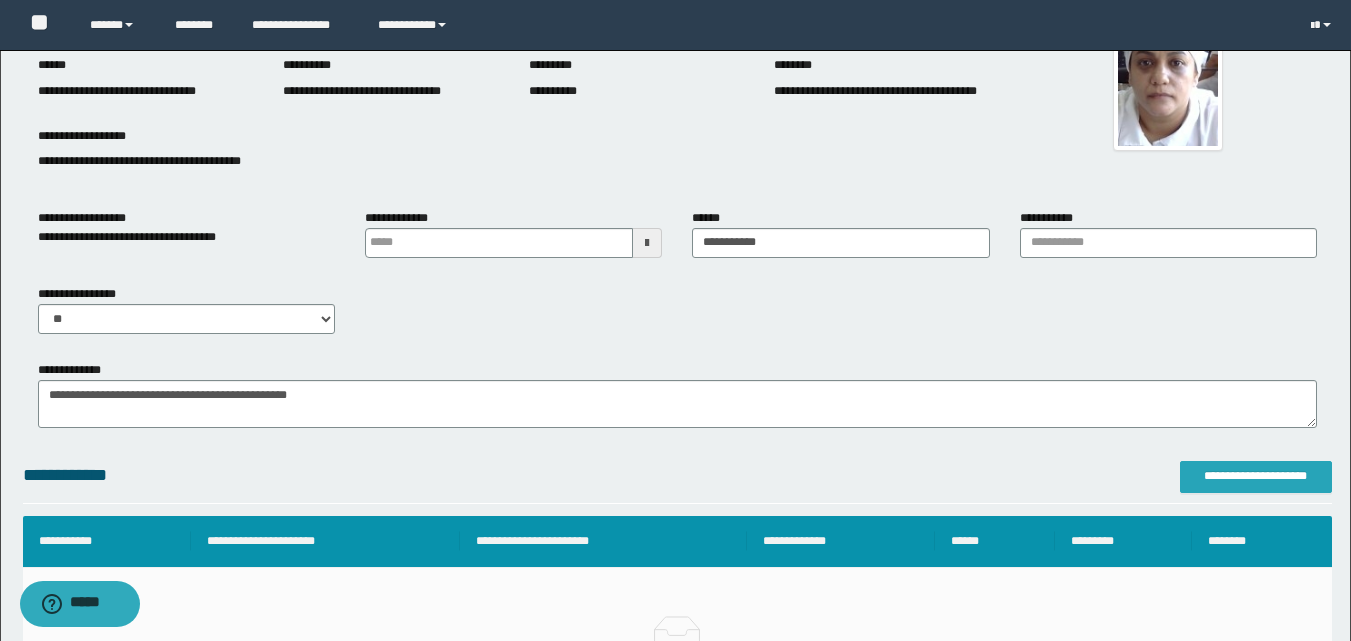 click on "**********" at bounding box center [1256, 476] 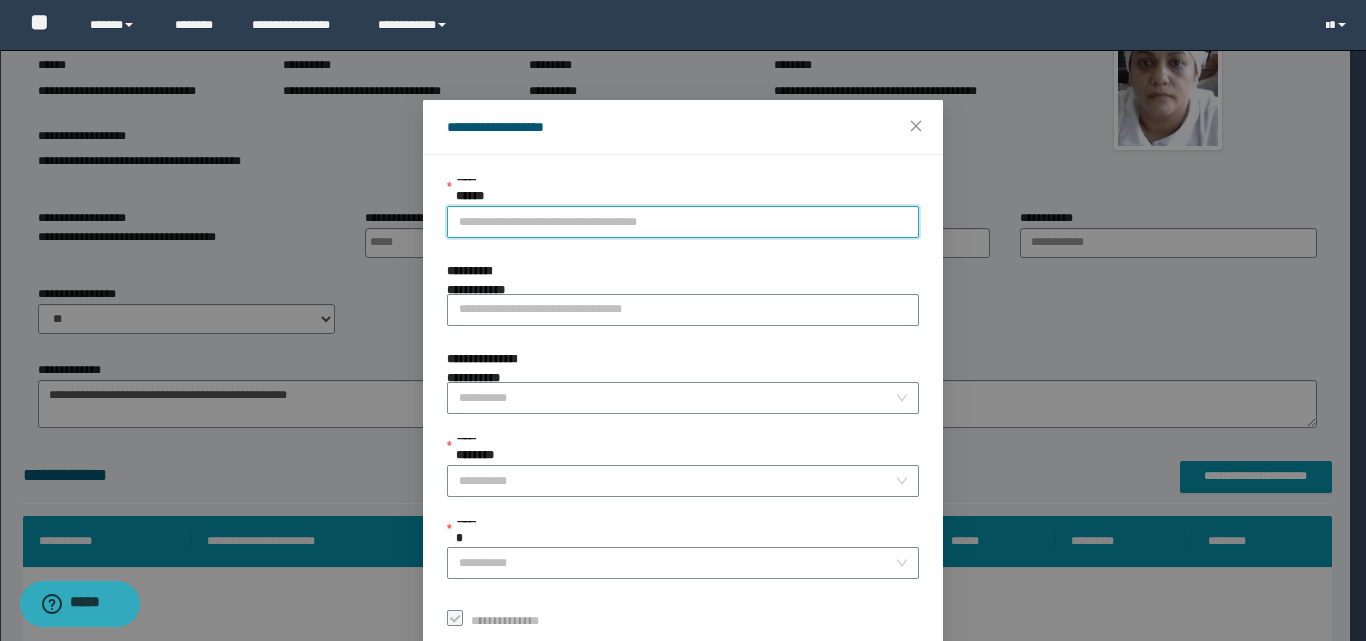 click on "**********" at bounding box center (683, 222) 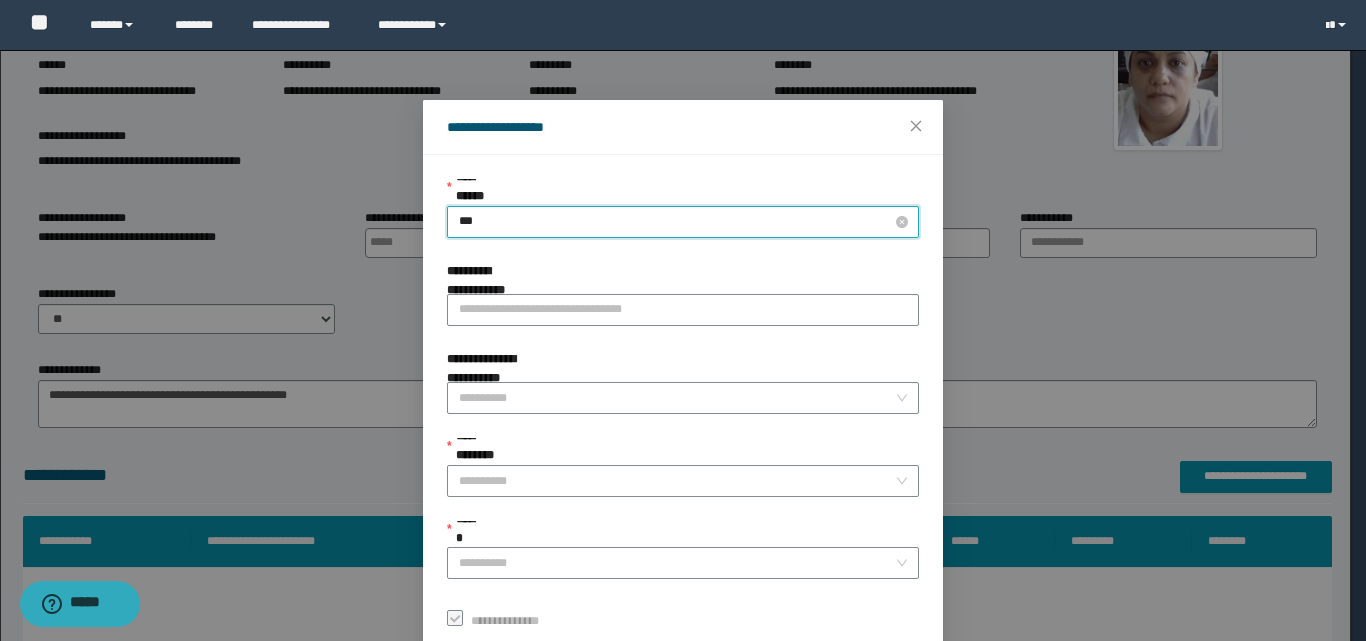 type on "****" 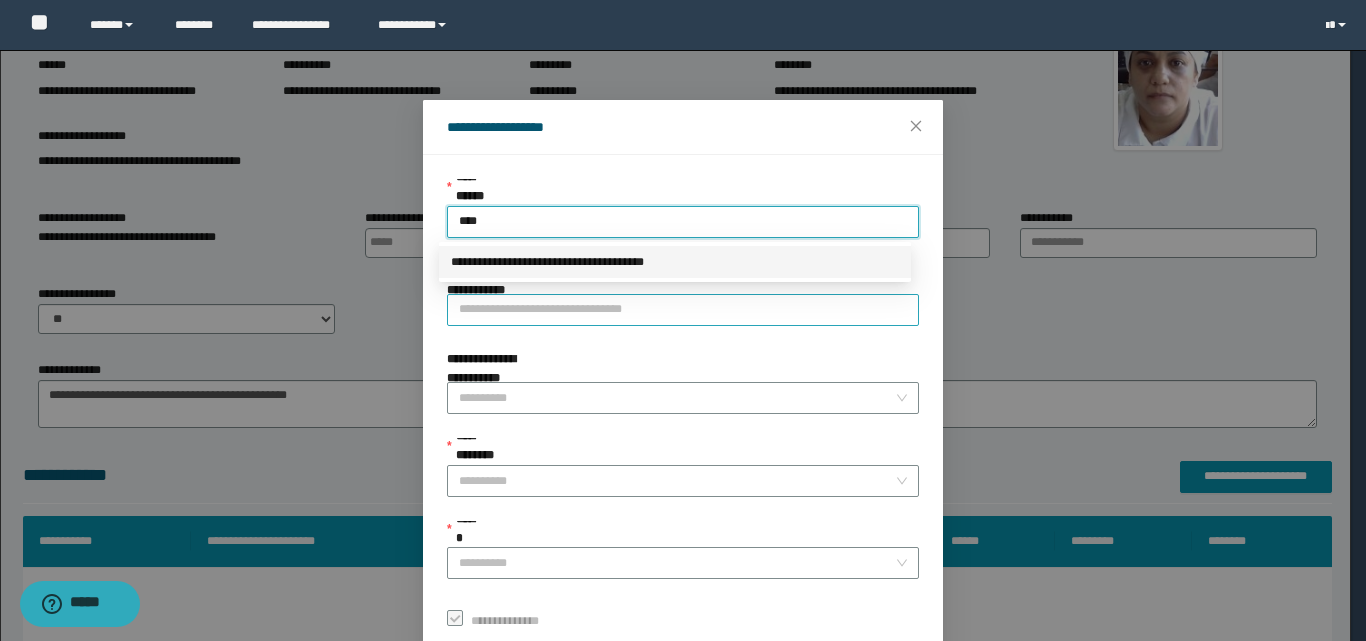drag, startPoint x: 538, startPoint y: 256, endPoint x: 538, endPoint y: 317, distance: 61 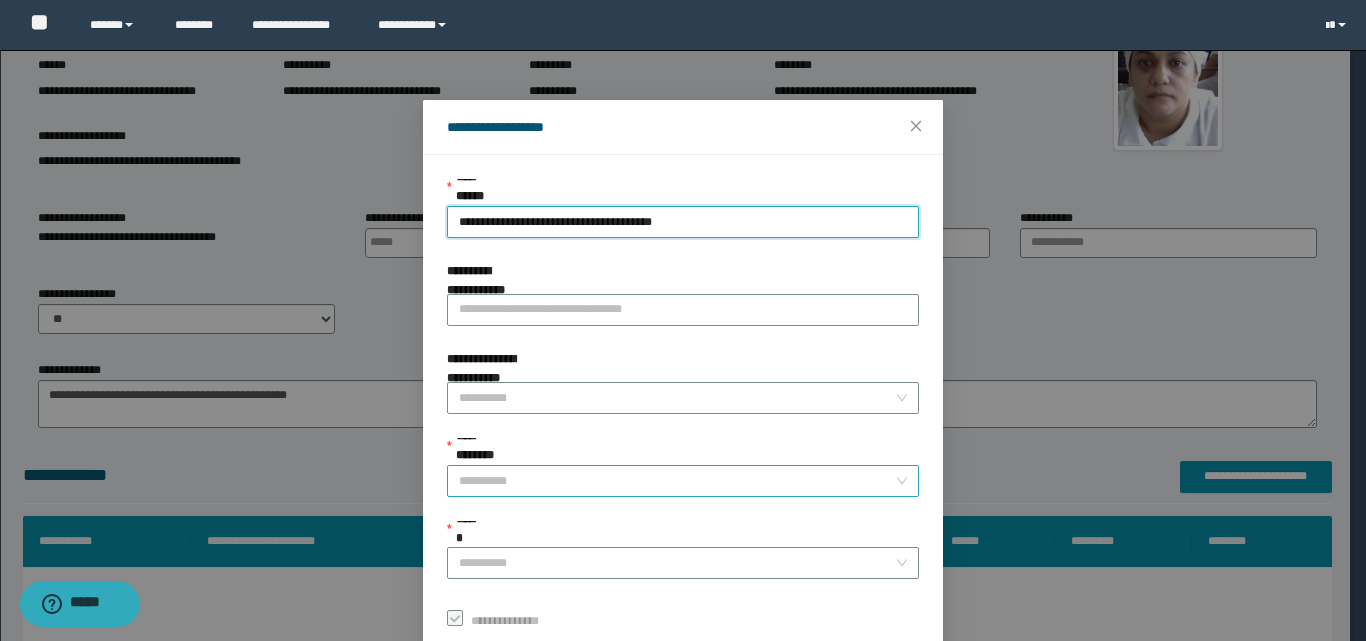 click on "**********" at bounding box center [677, 481] 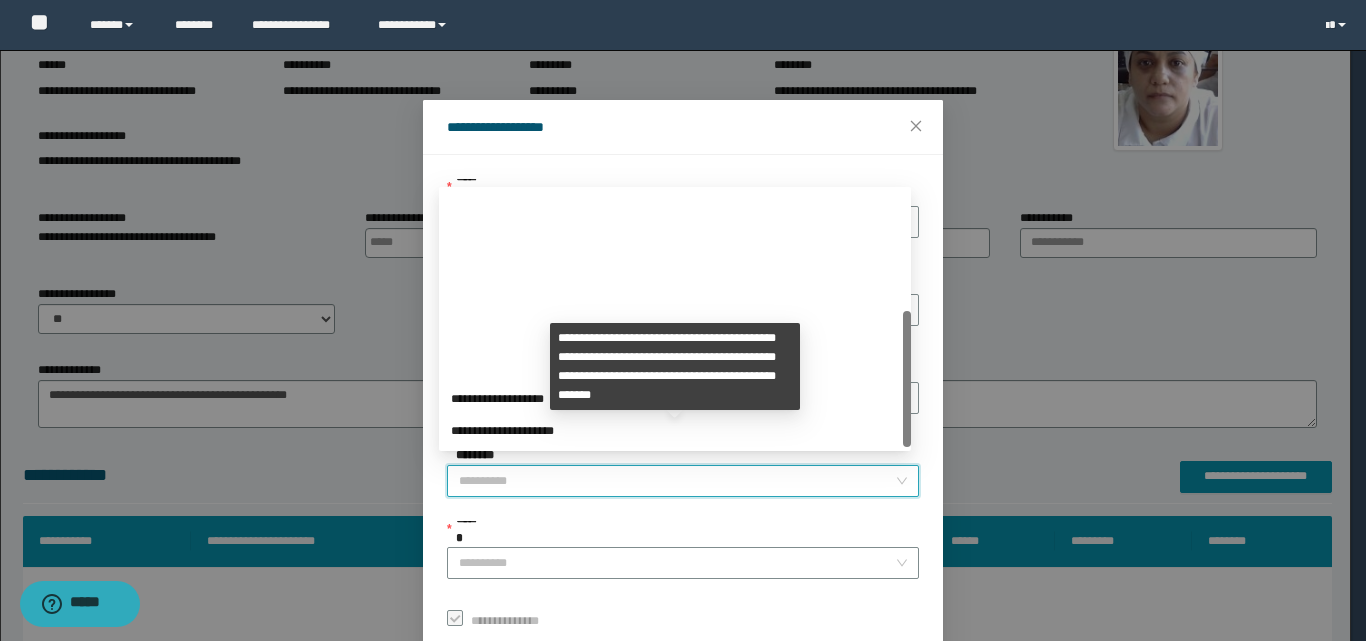 scroll, scrollTop: 224, scrollLeft: 0, axis: vertical 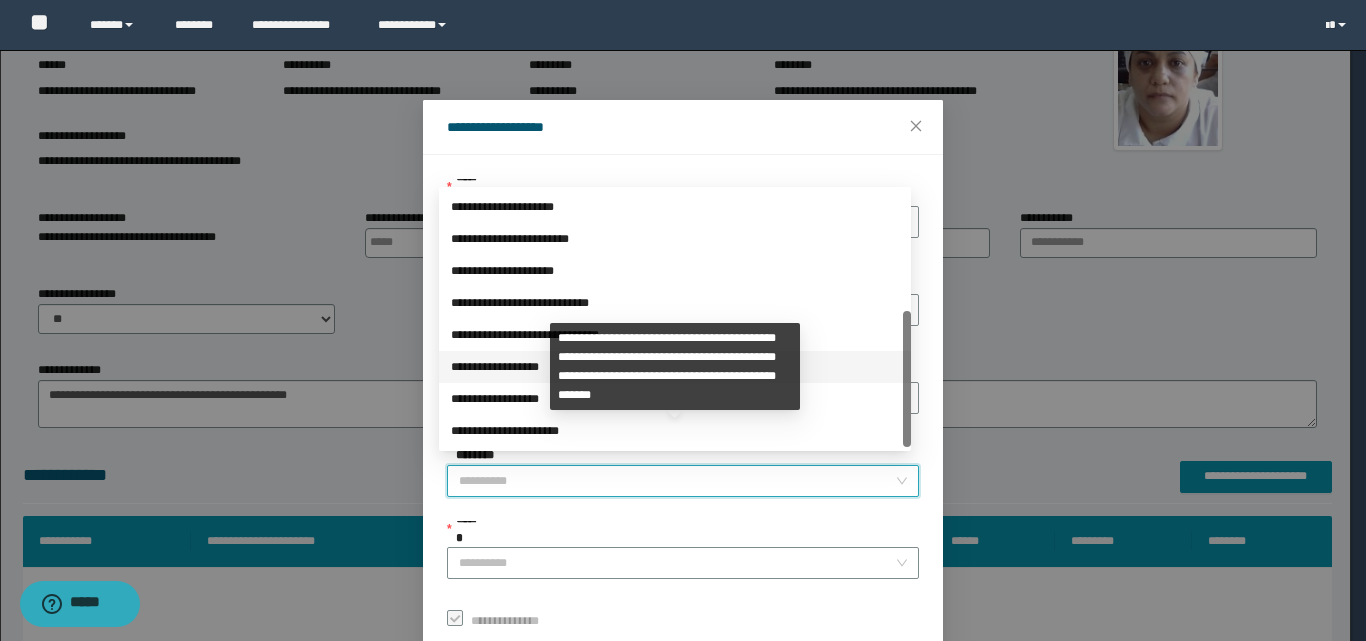 click on "**********" at bounding box center [675, 367] 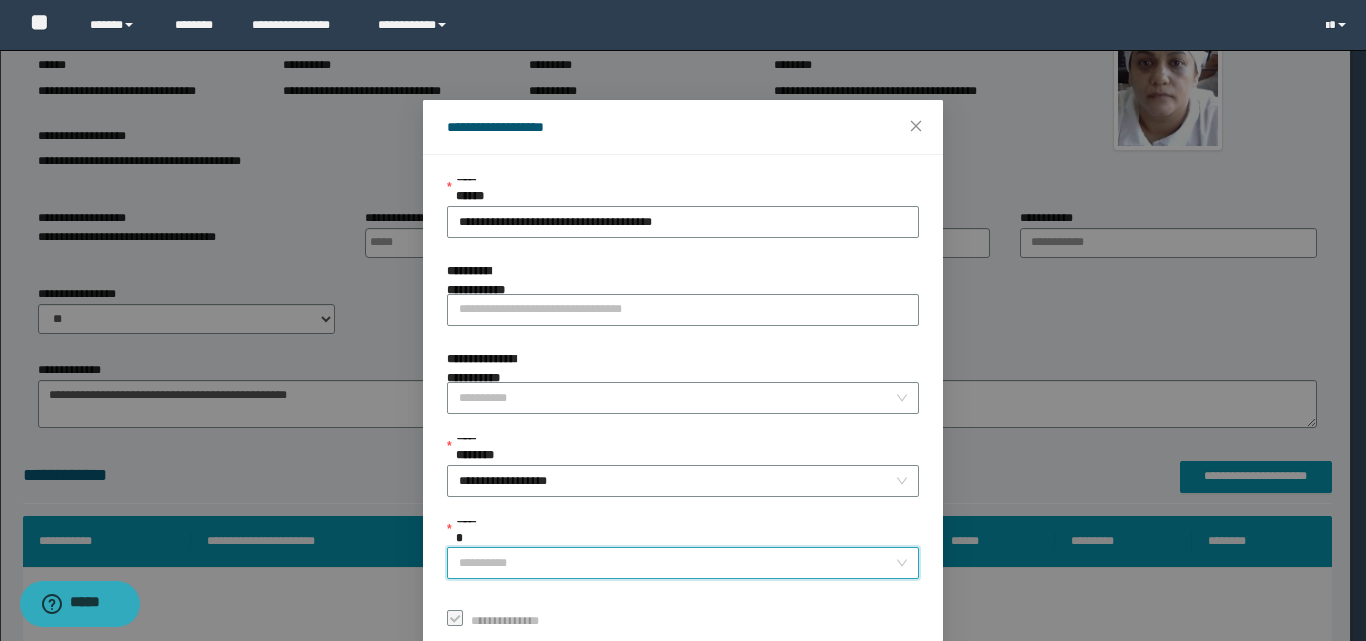 click on "******" at bounding box center (677, 563) 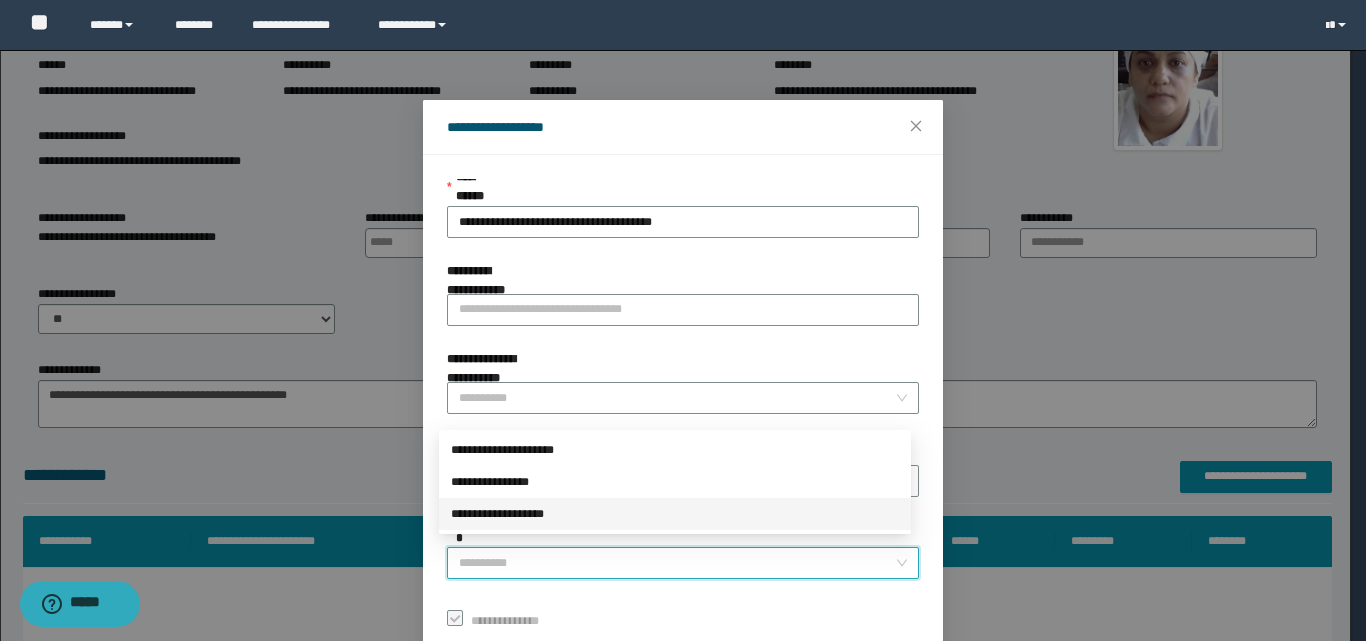click on "**********" at bounding box center [675, 514] 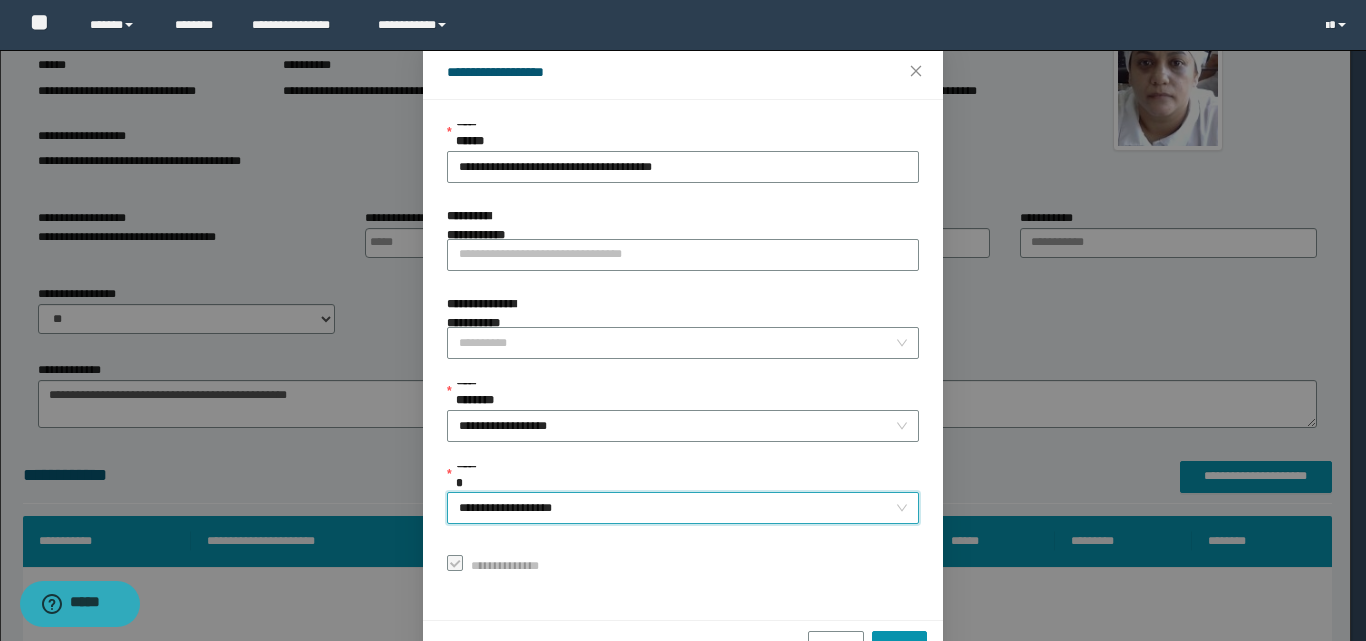 scroll, scrollTop: 111, scrollLeft: 0, axis: vertical 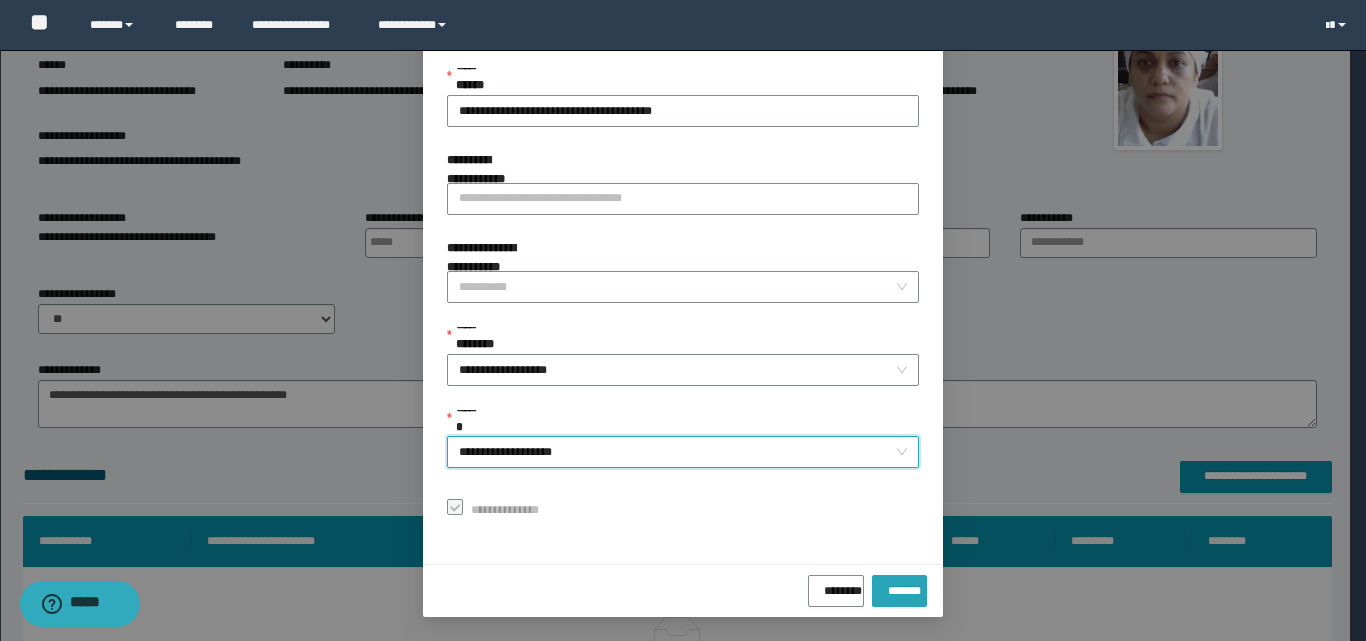 click on "*******" at bounding box center [899, 591] 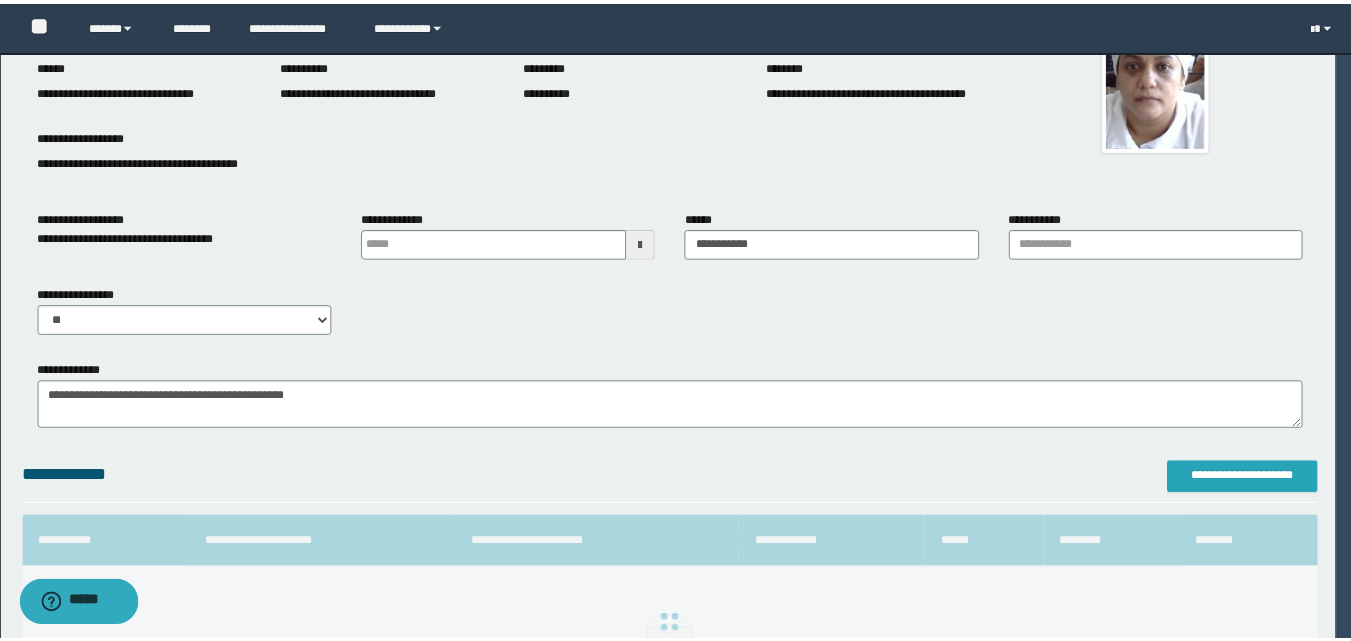 scroll, scrollTop: 0, scrollLeft: 0, axis: both 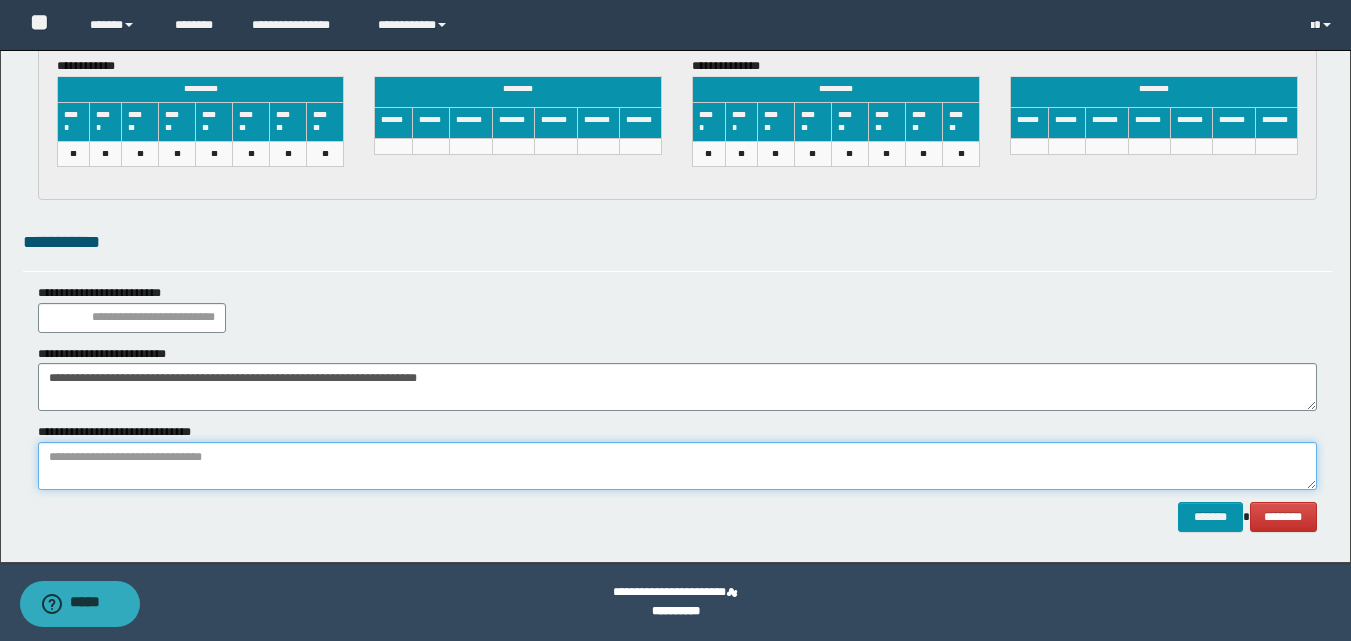 click at bounding box center (677, 466) 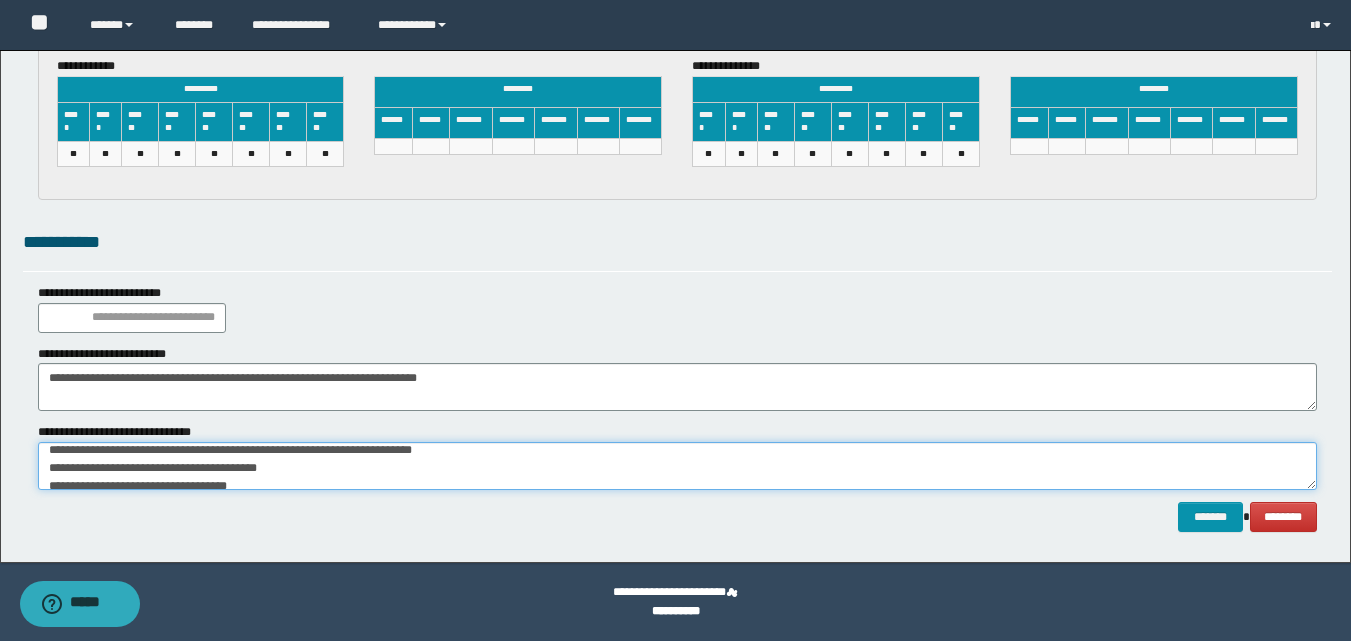 scroll, scrollTop: 0, scrollLeft: 0, axis: both 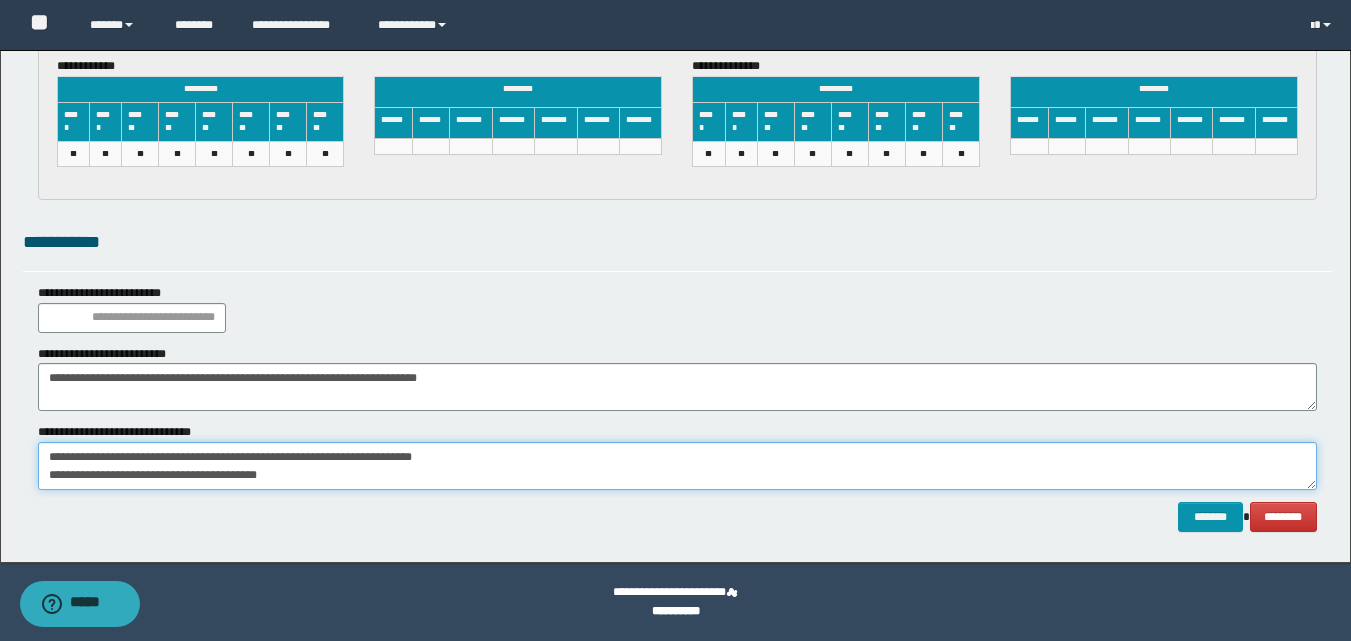 type on "**********" 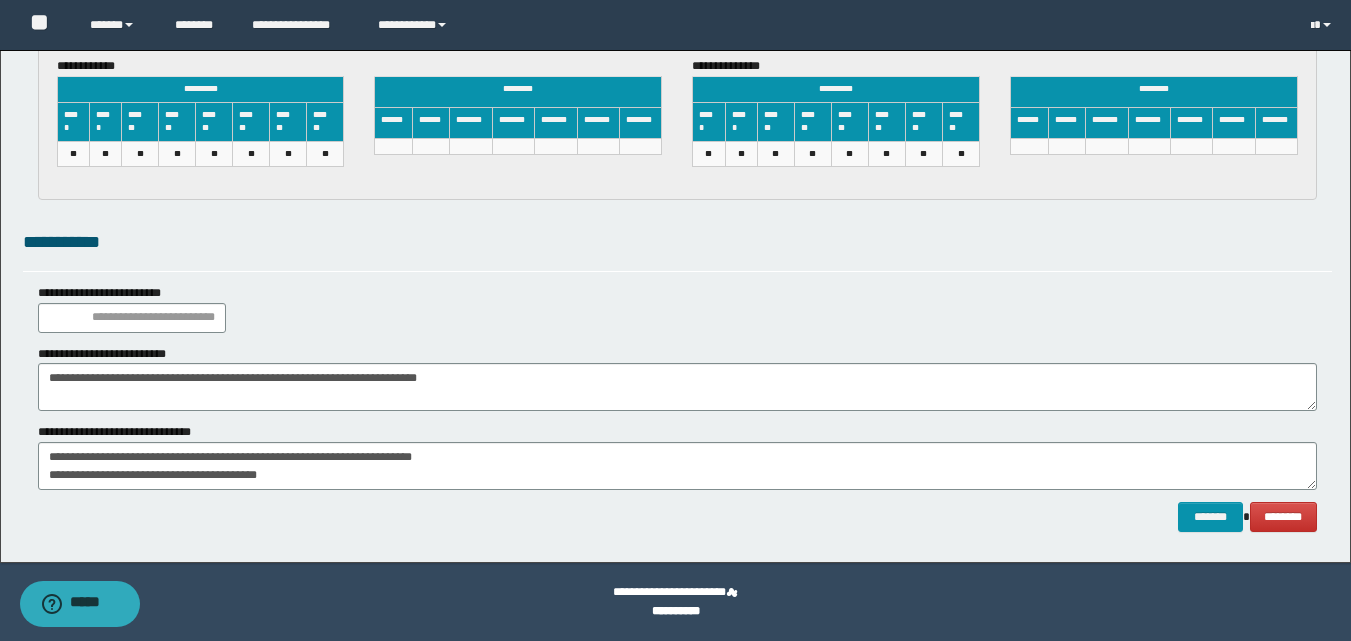 click on "**********" at bounding box center (675, -1245) 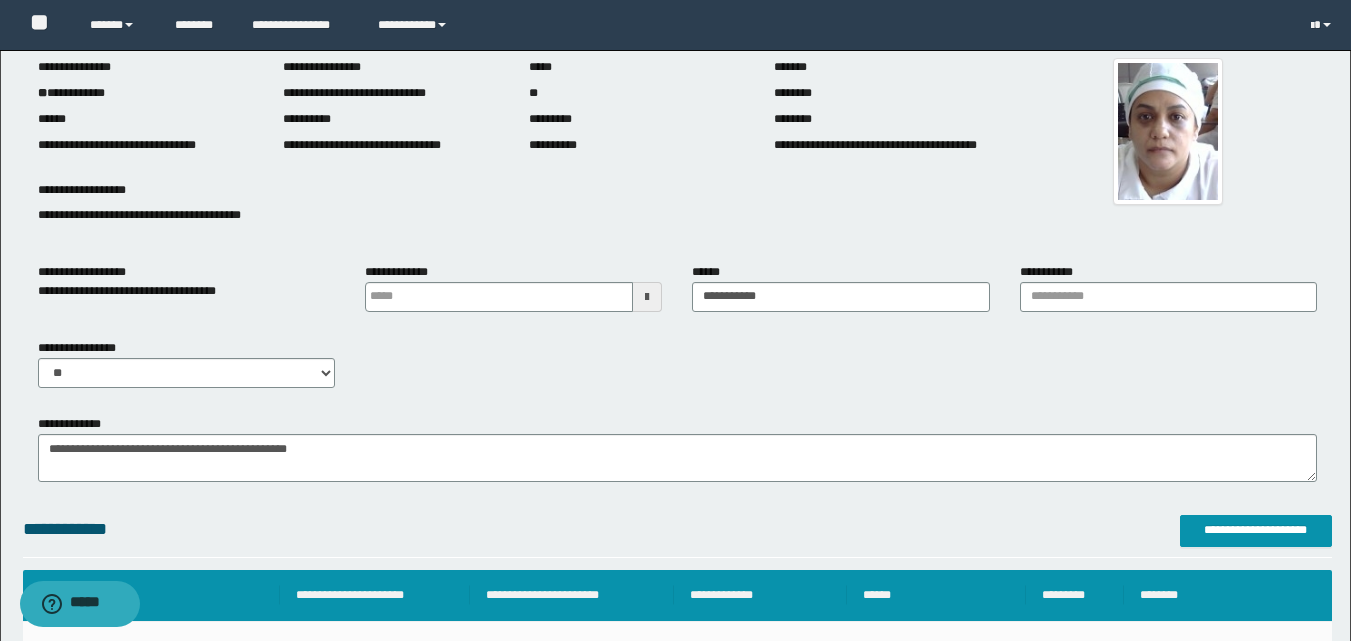 scroll, scrollTop: 0, scrollLeft: 0, axis: both 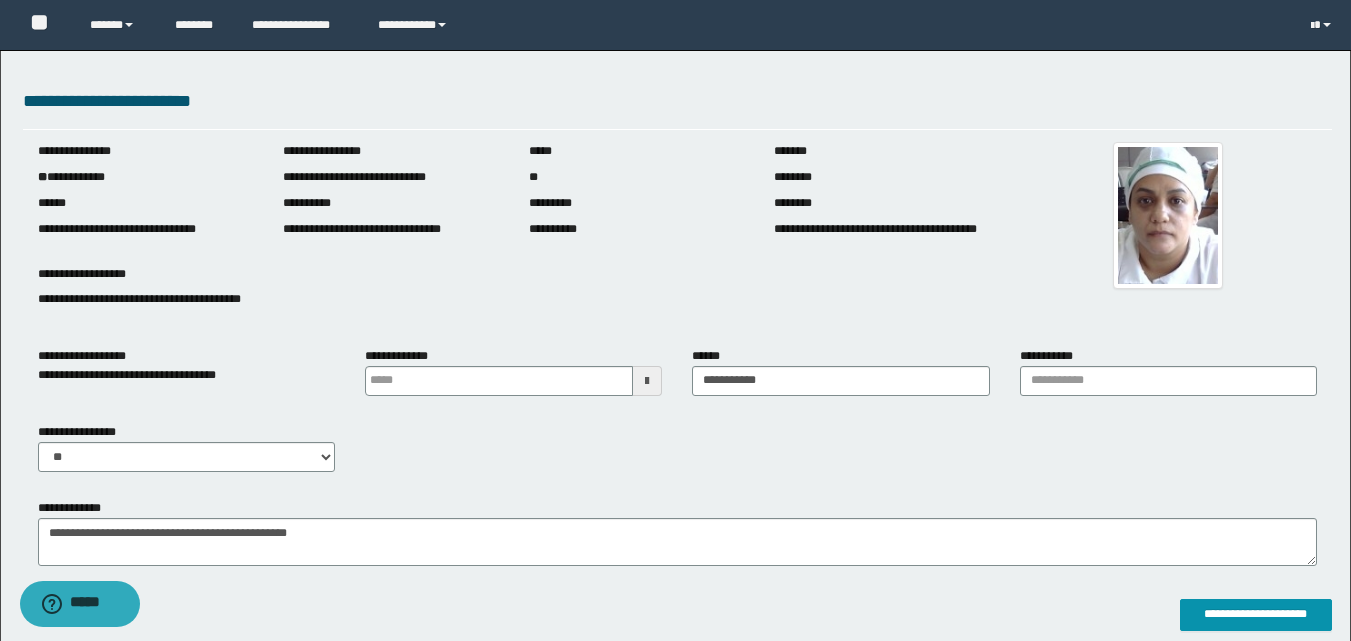 type 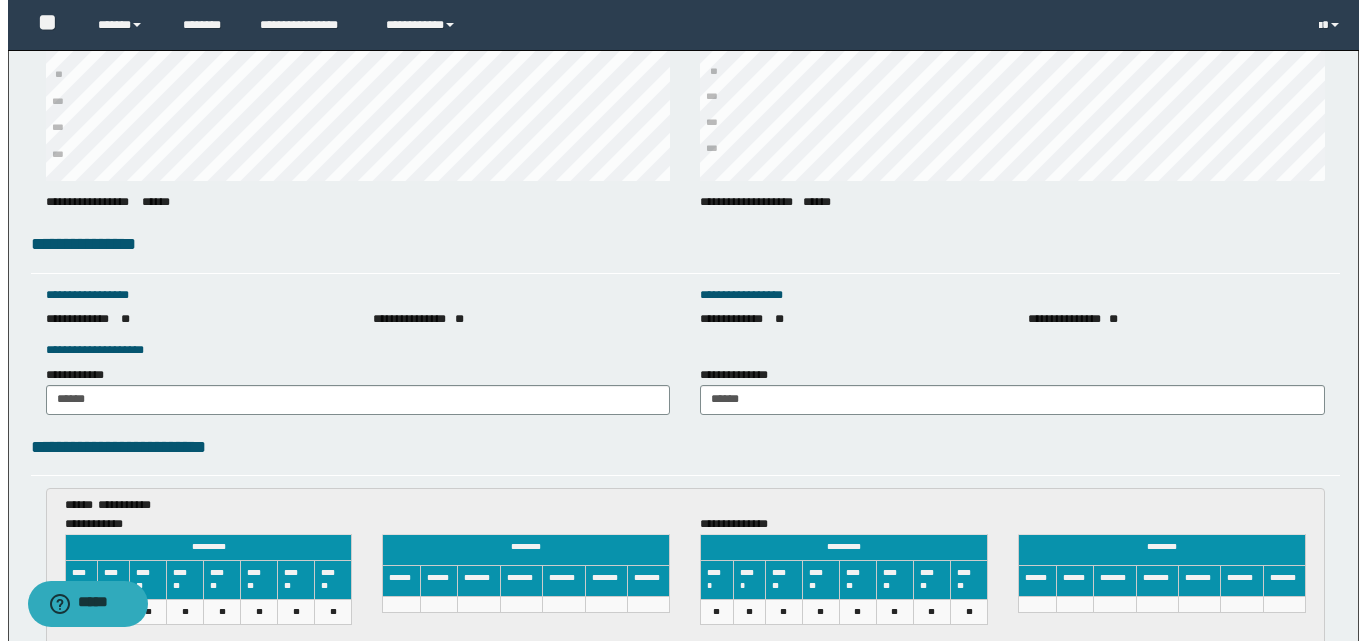 scroll, scrollTop: 3103, scrollLeft: 0, axis: vertical 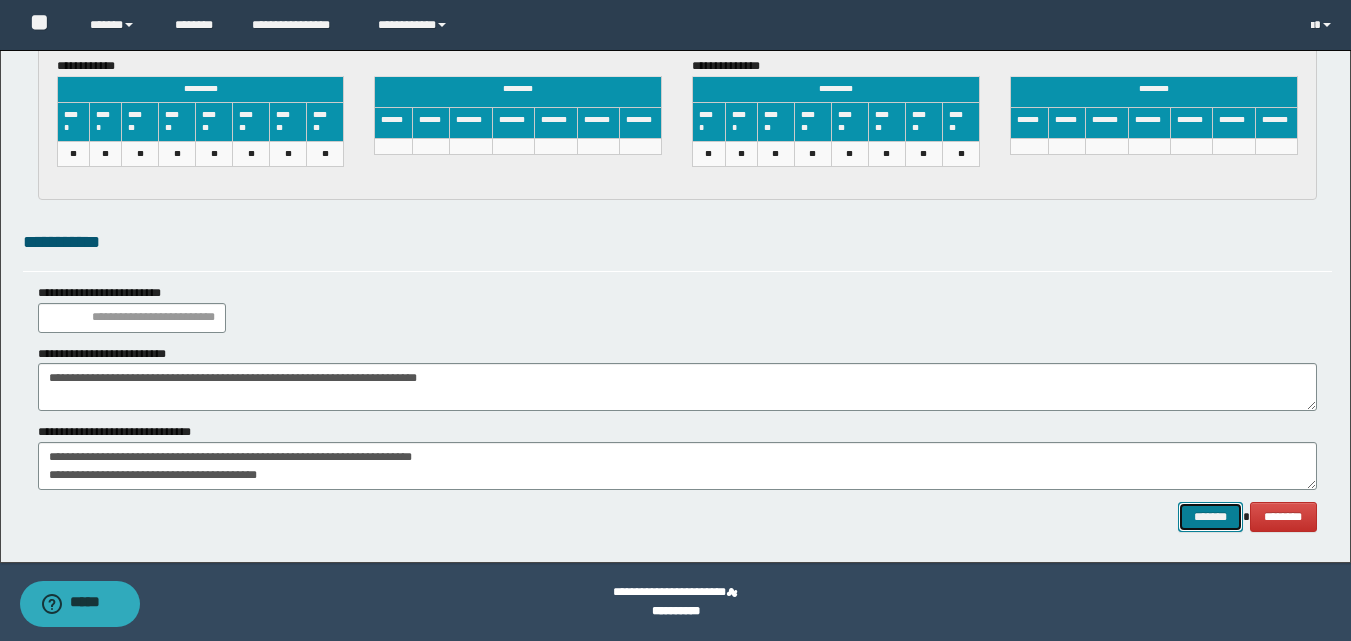 click on "*******" at bounding box center (1210, 517) 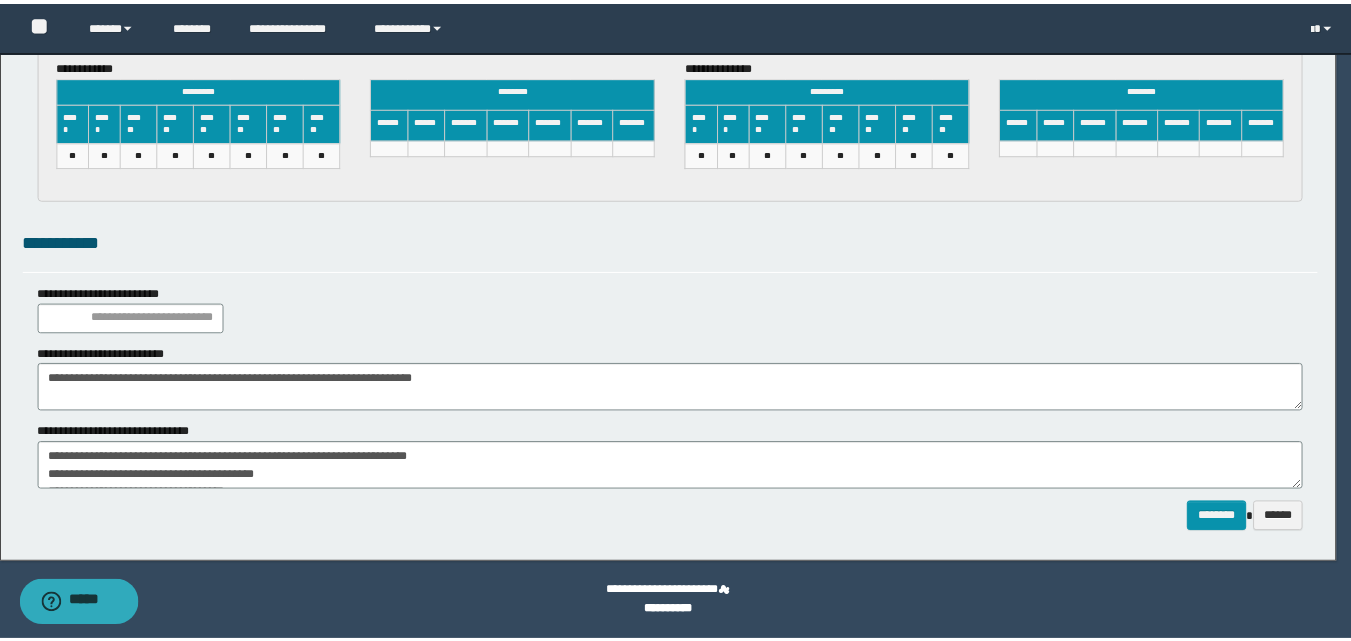 scroll, scrollTop: 0, scrollLeft: 0, axis: both 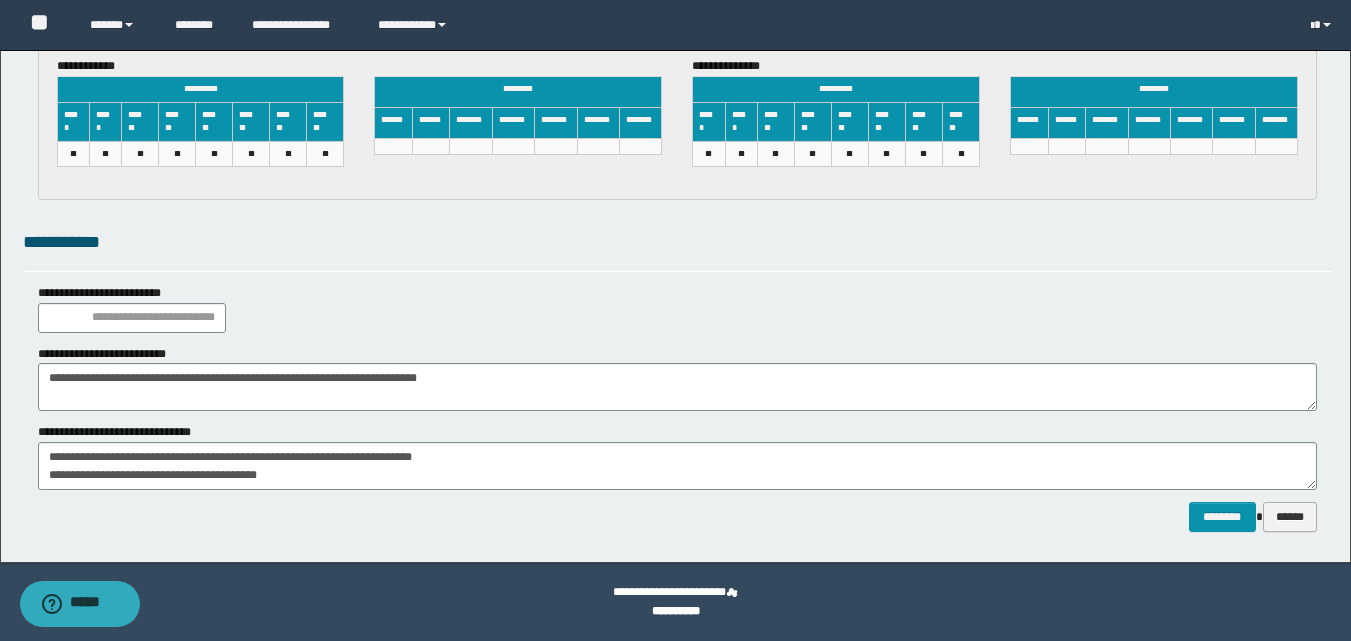 drag, startPoint x: 1300, startPoint y: 533, endPoint x: 1297, endPoint y: 517, distance: 16.27882 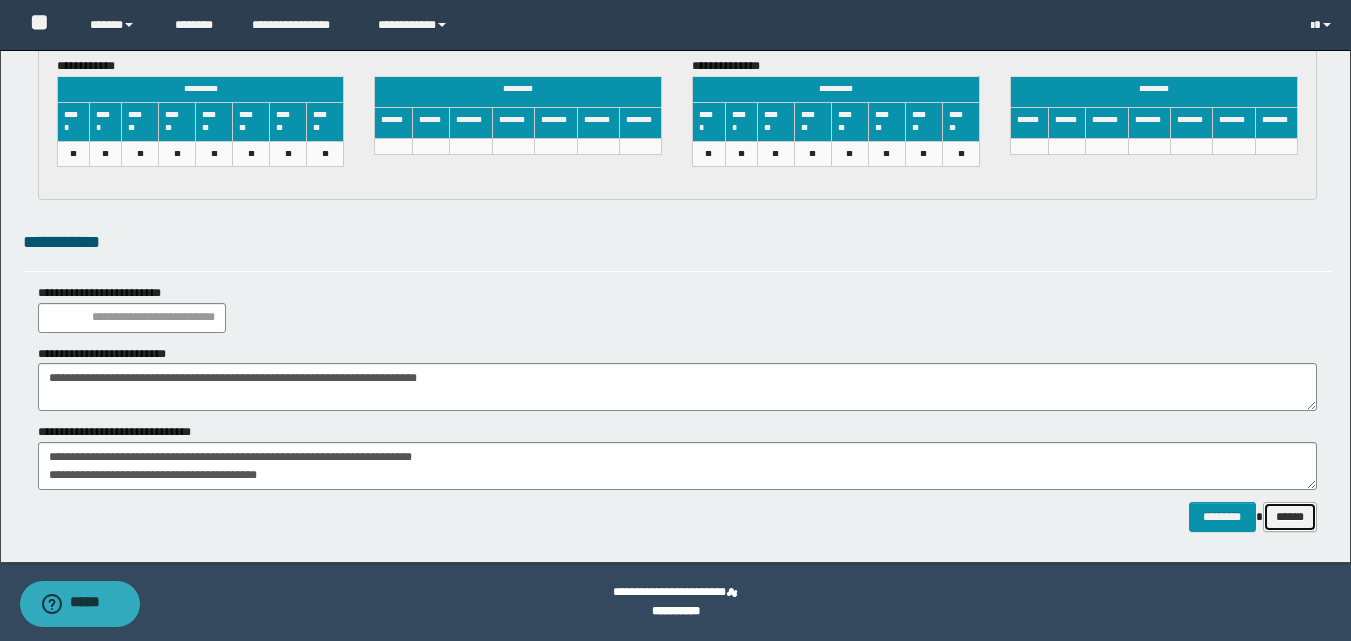click on "******" at bounding box center (1290, 517) 